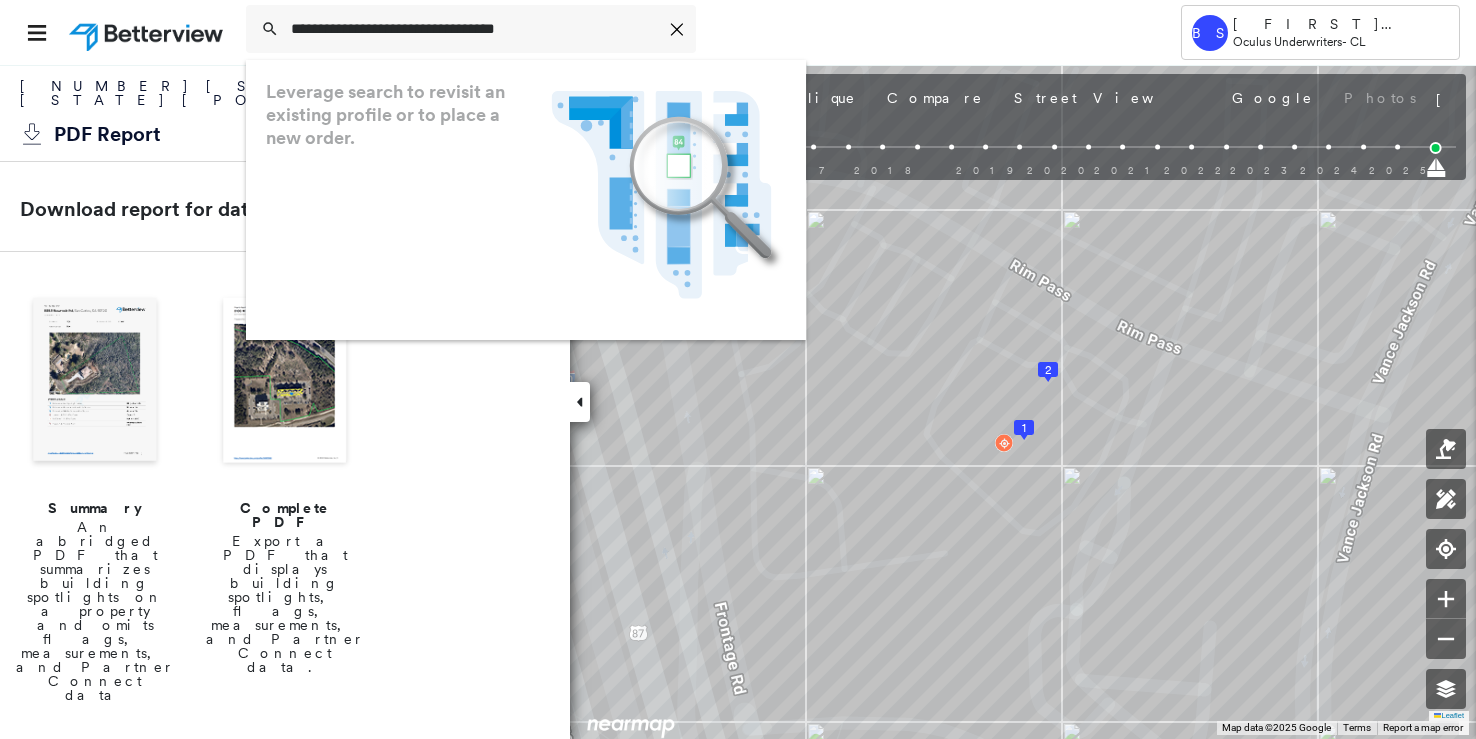 scroll, scrollTop: 0, scrollLeft: 0, axis: both 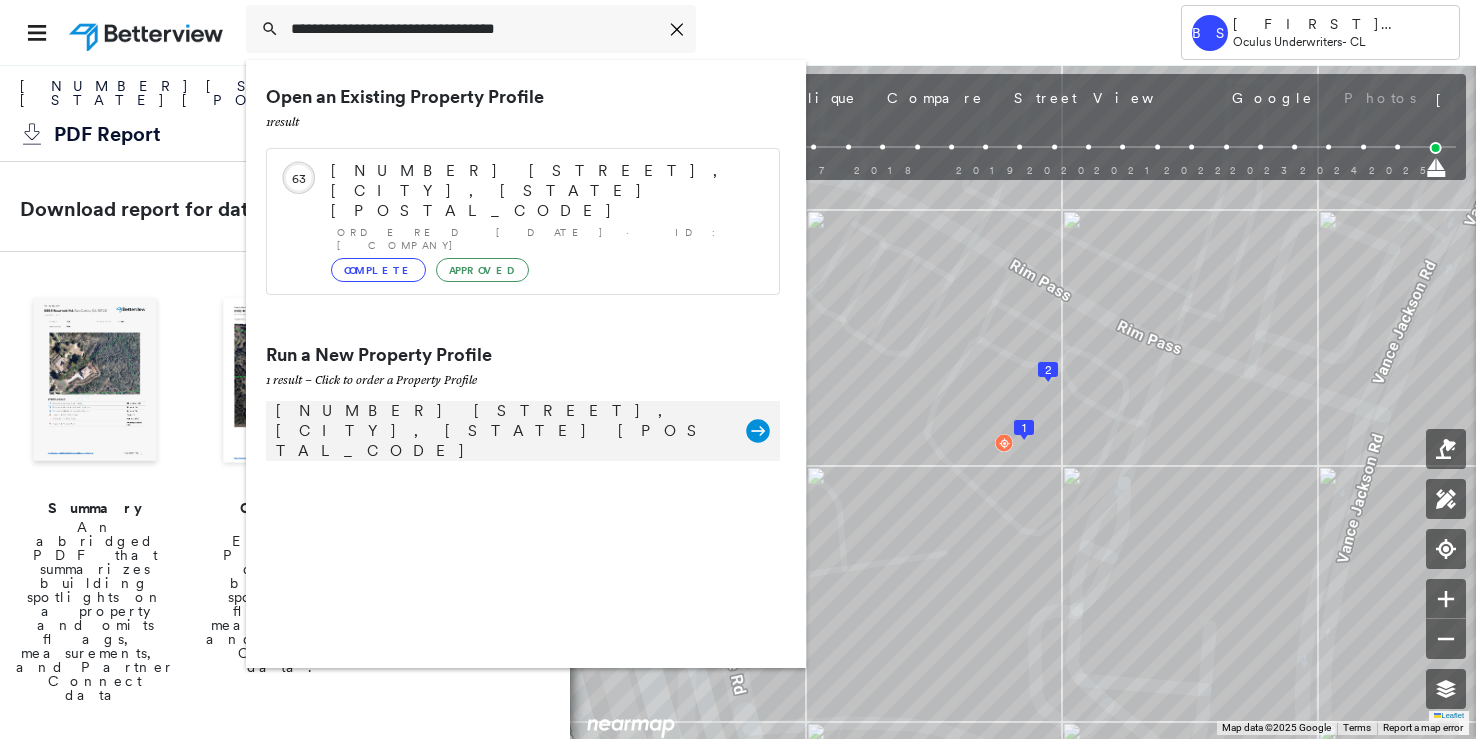 type on "**********" 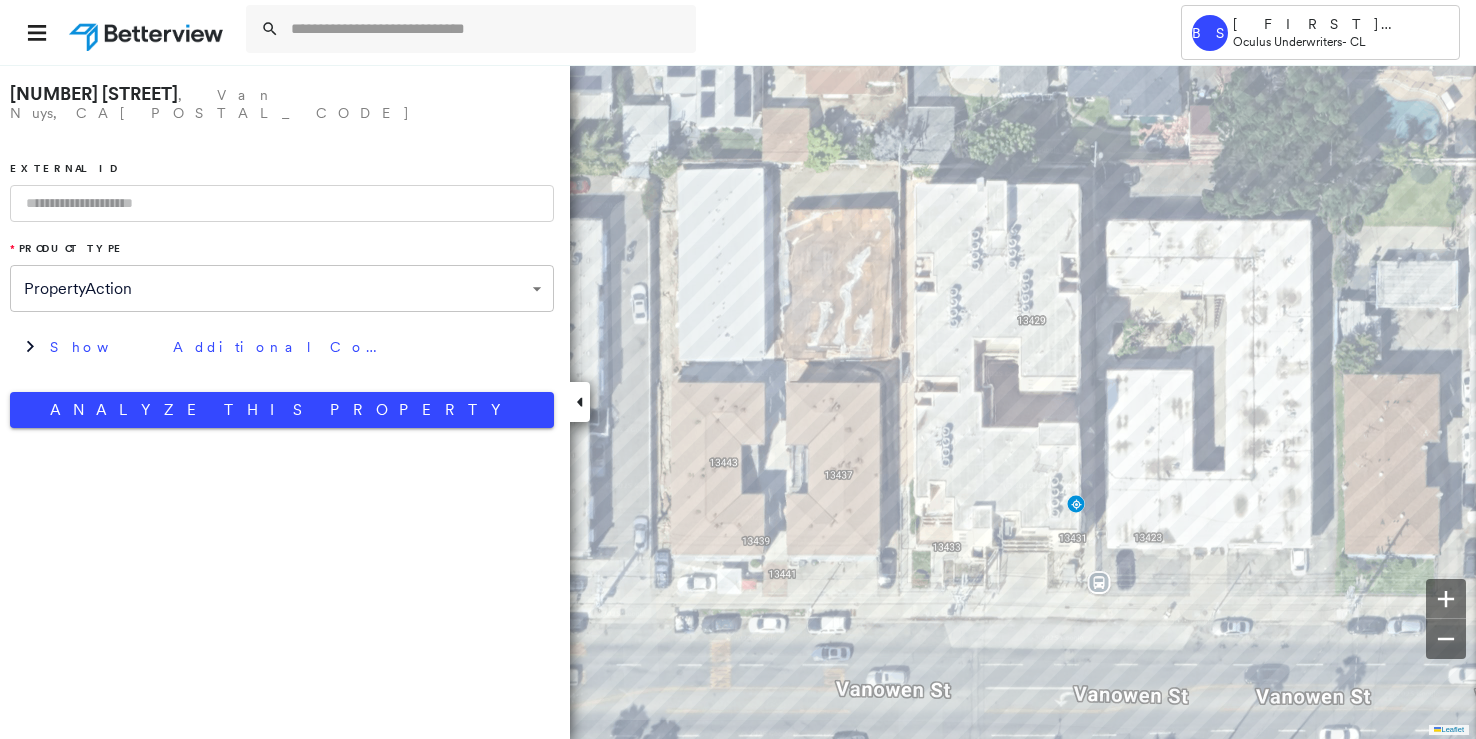click at bounding box center [282, 203] 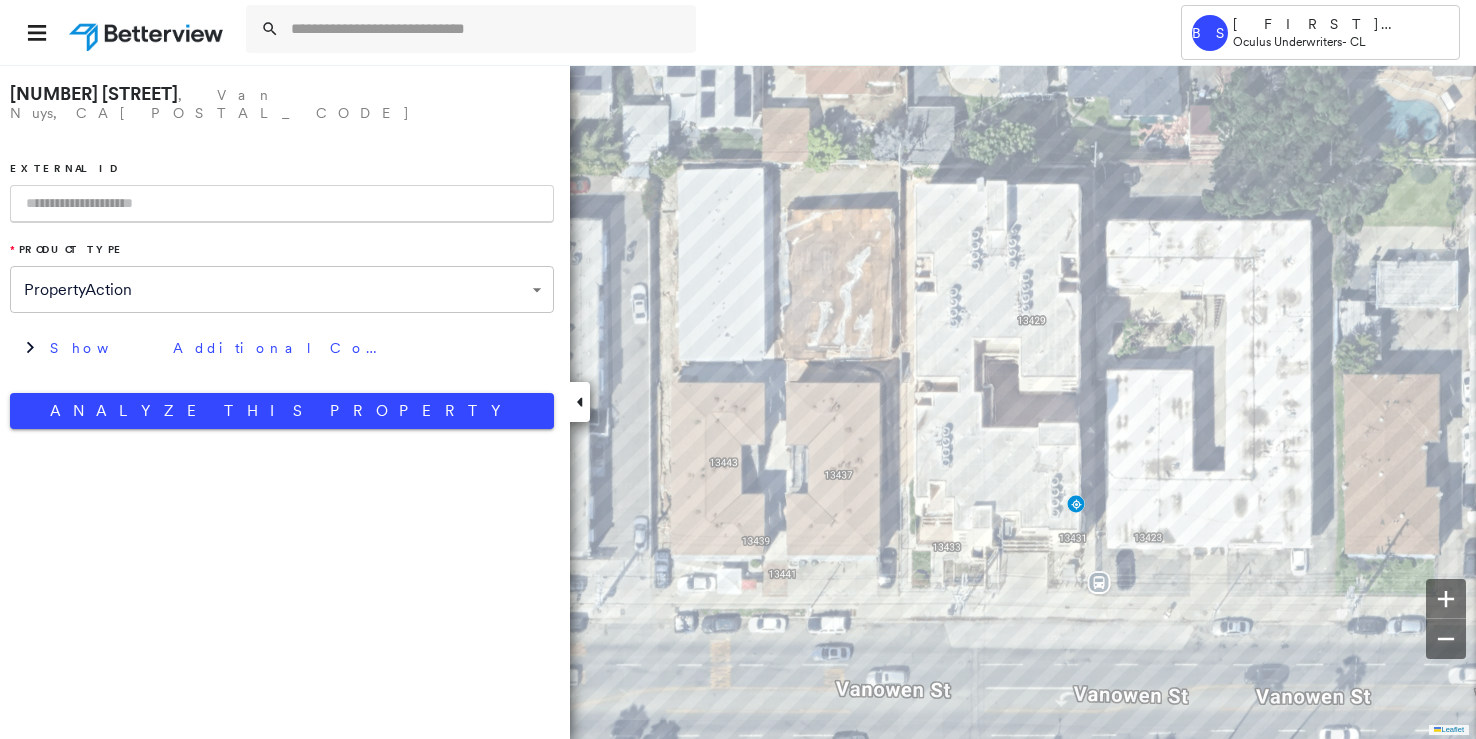 paste on "********" 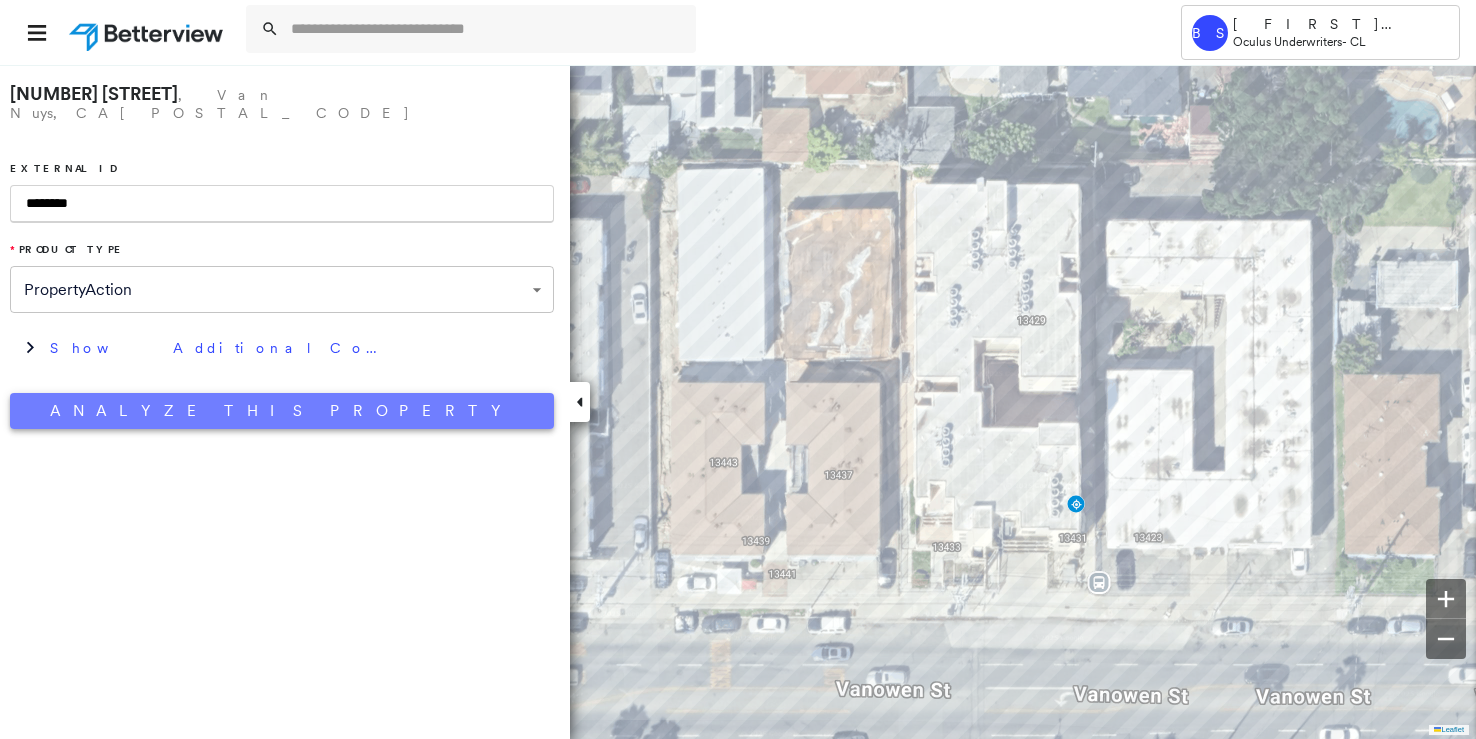 type on "********" 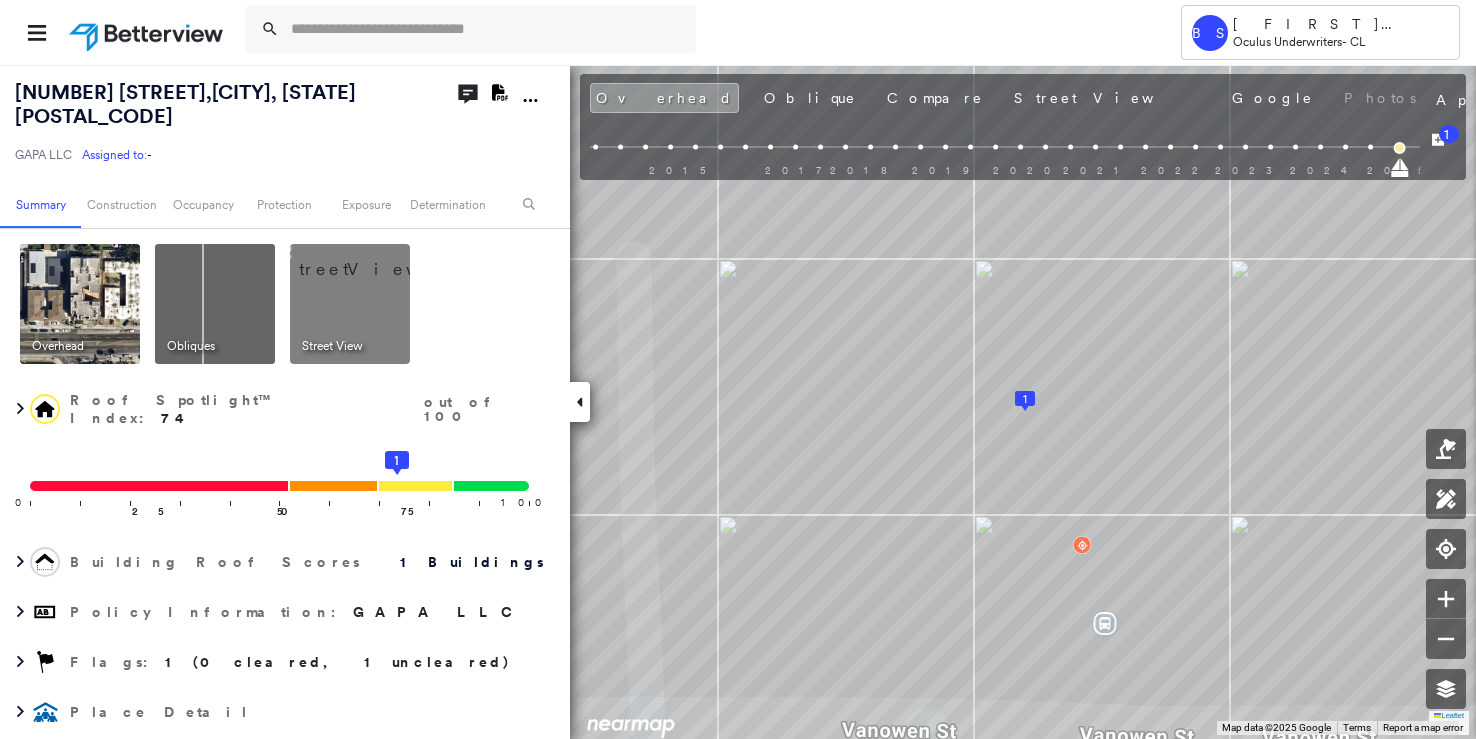click on "Download PDF Report" 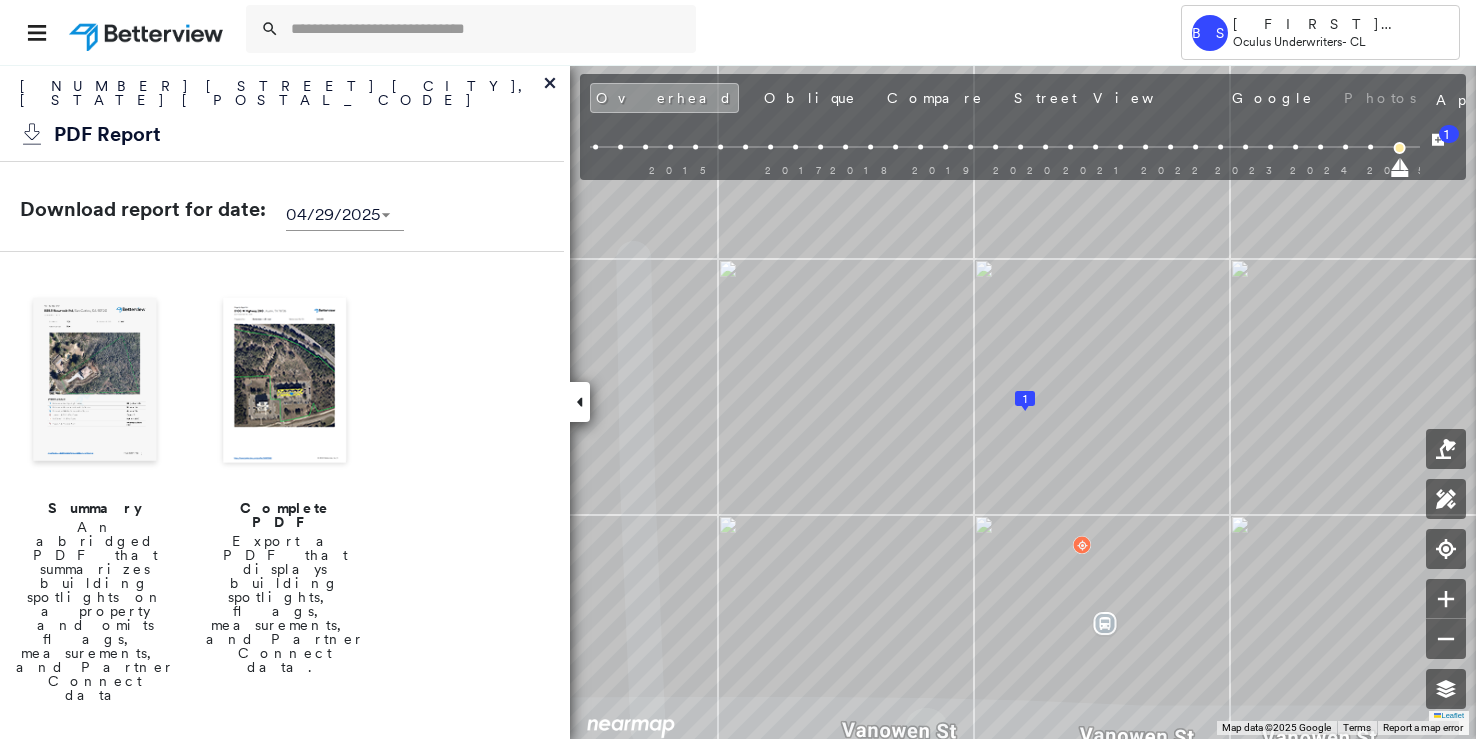 click at bounding box center (285, 382) 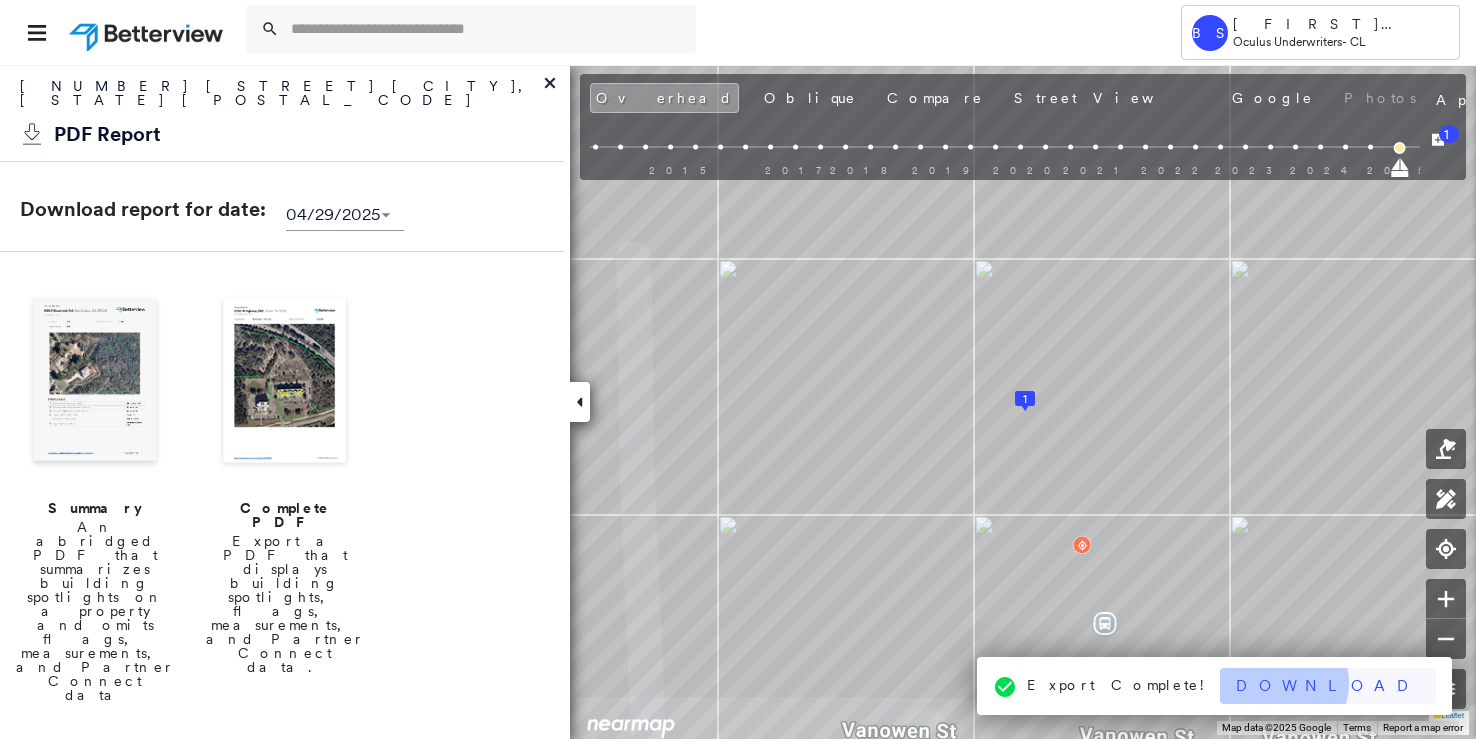 click on "Download" at bounding box center (1328, 686) 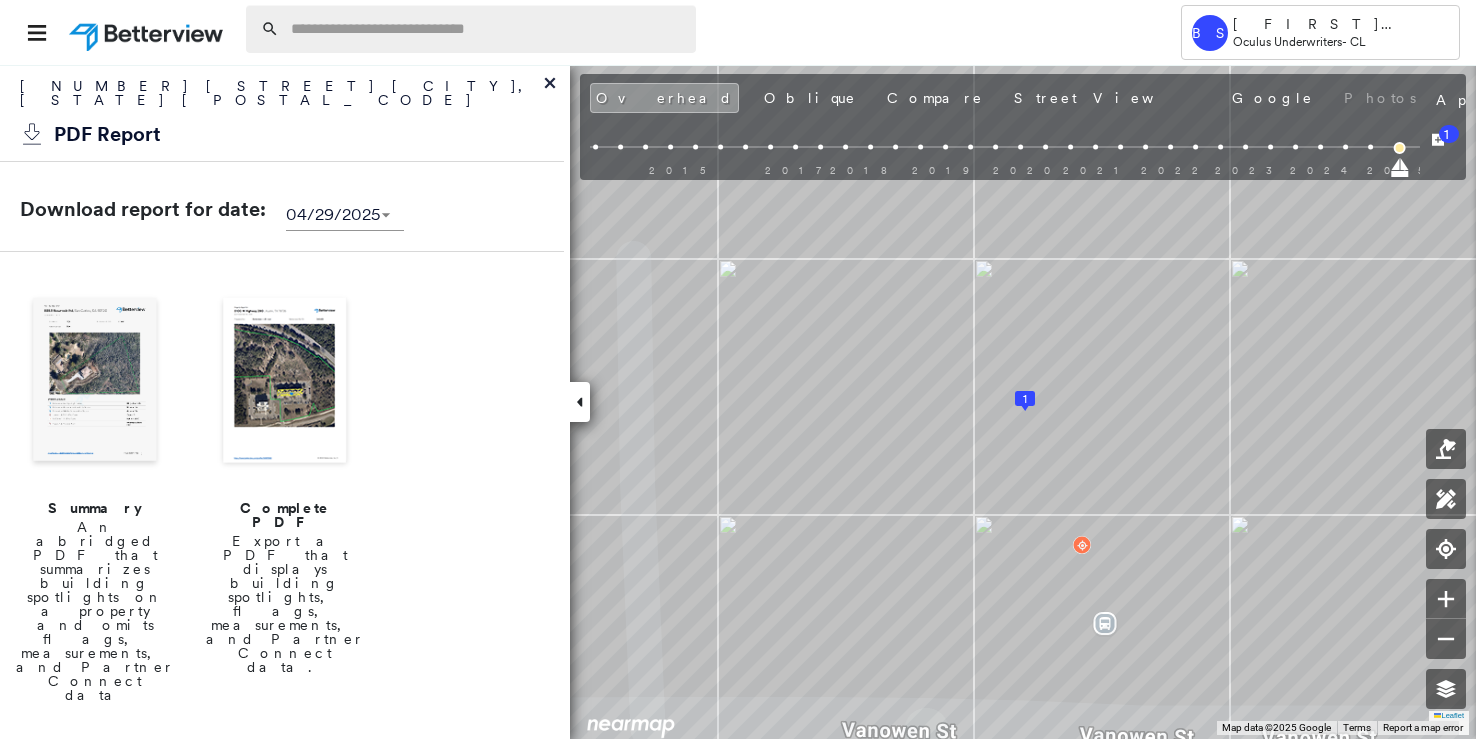 click at bounding box center (487, 29) 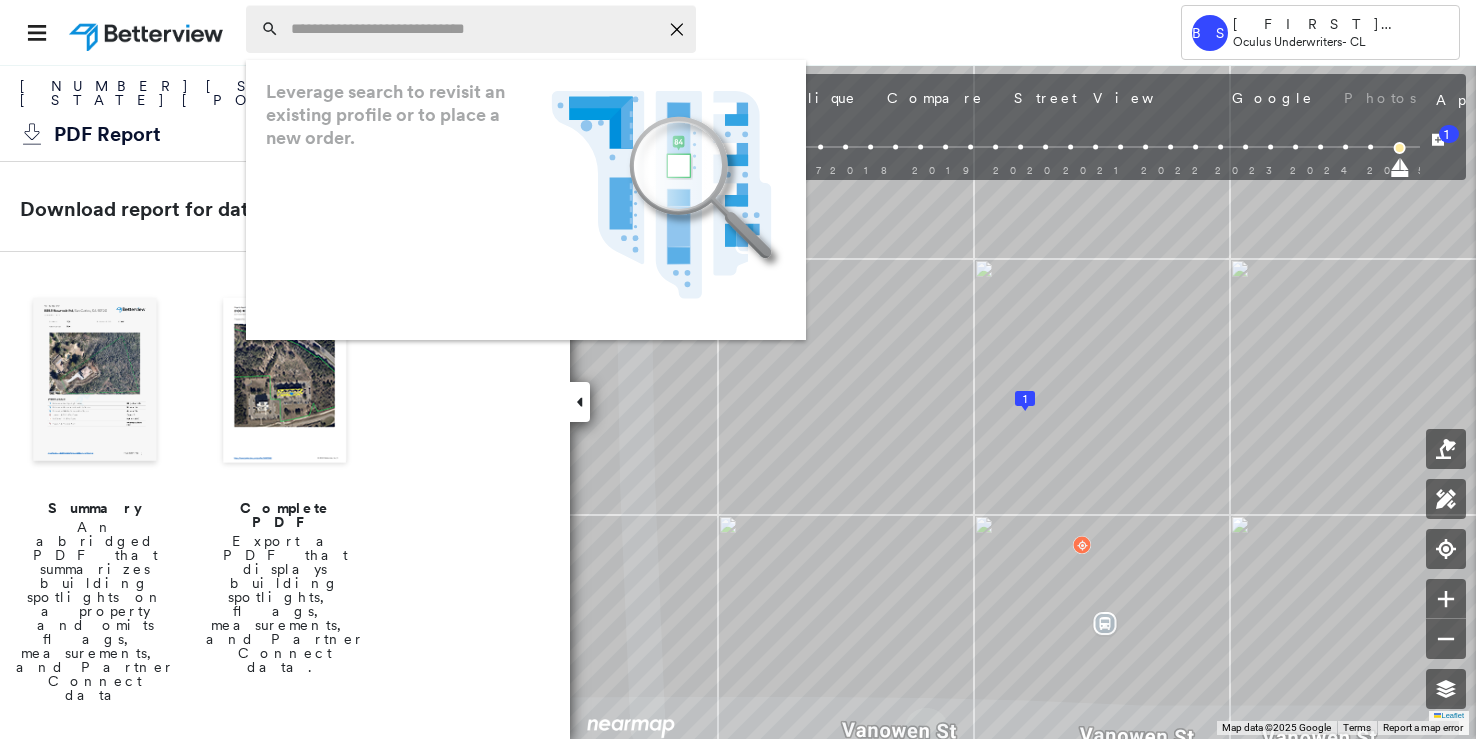 paste on "**********" 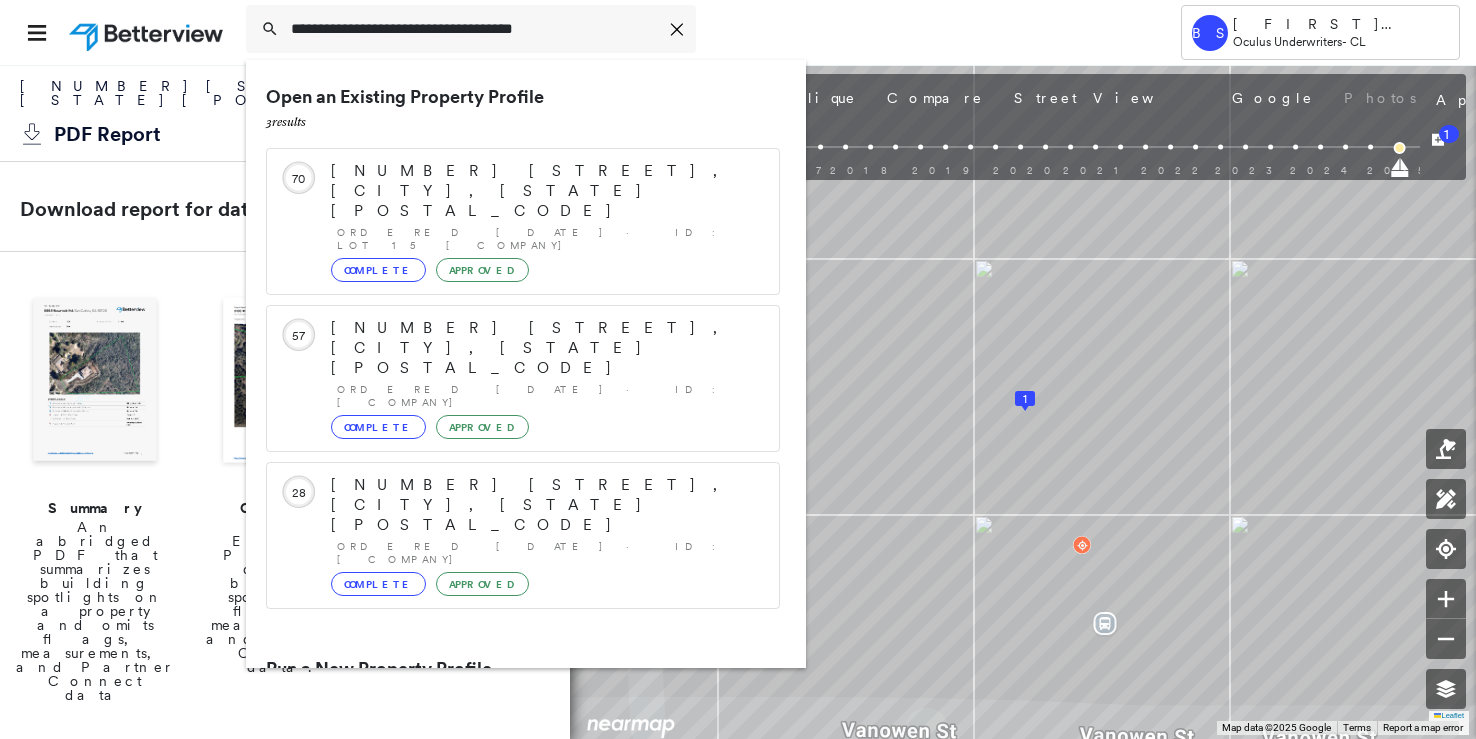type on "**********" 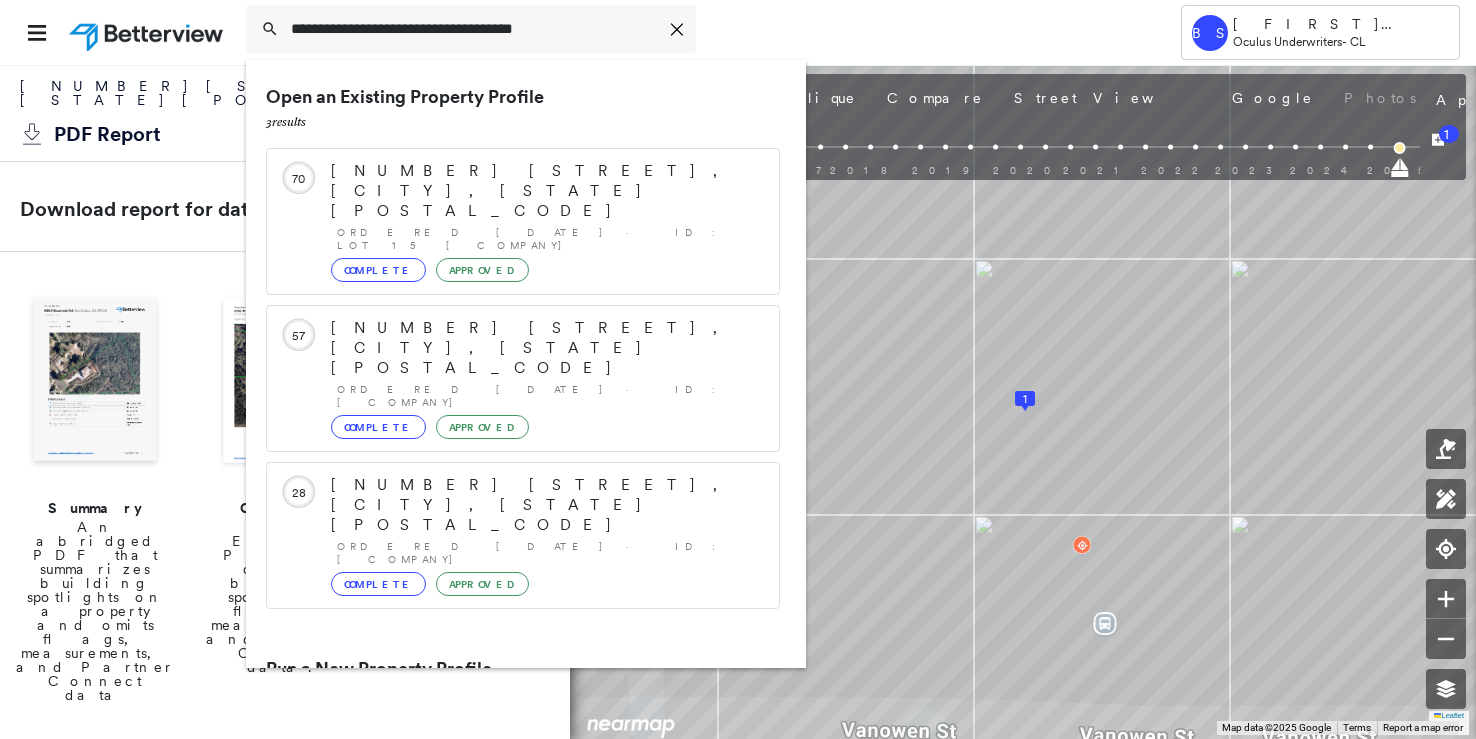 click 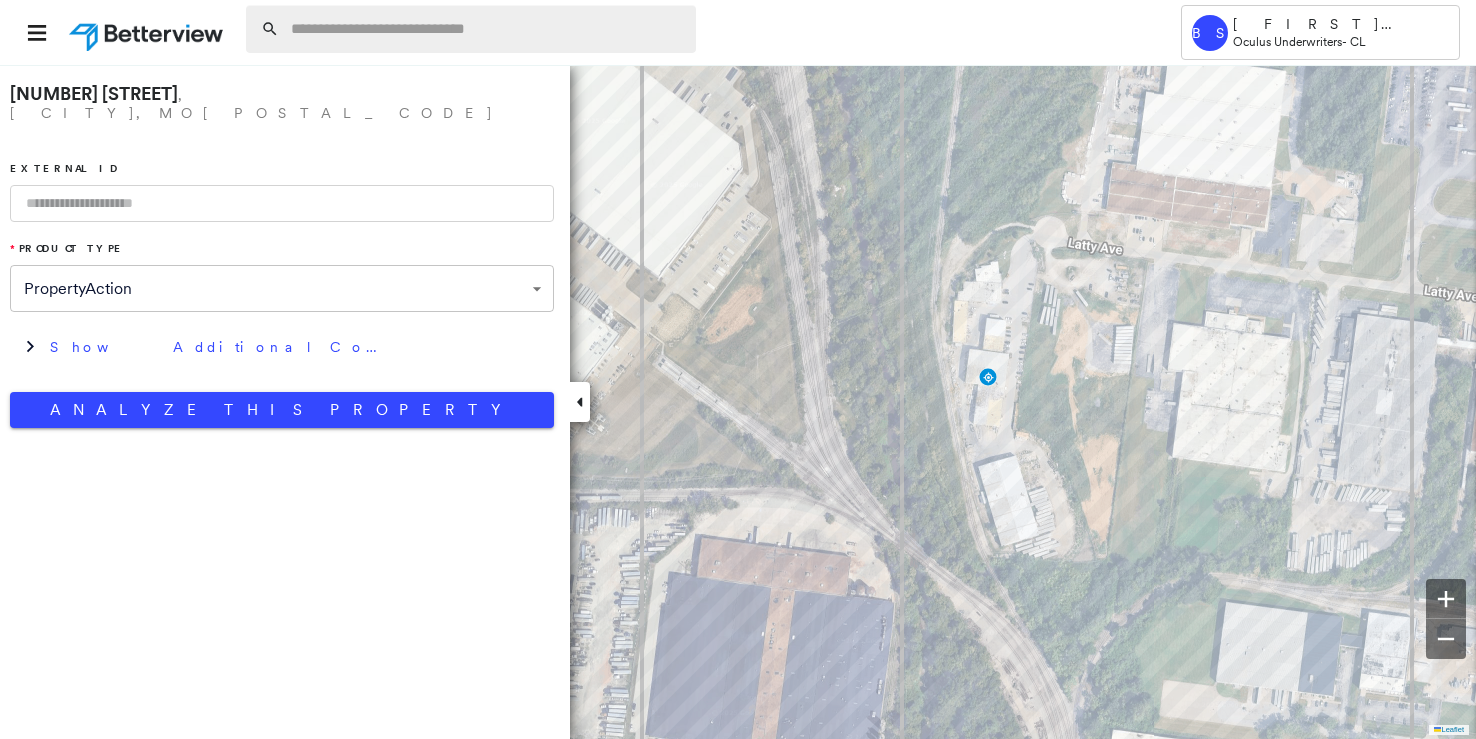 click at bounding box center [487, 29] 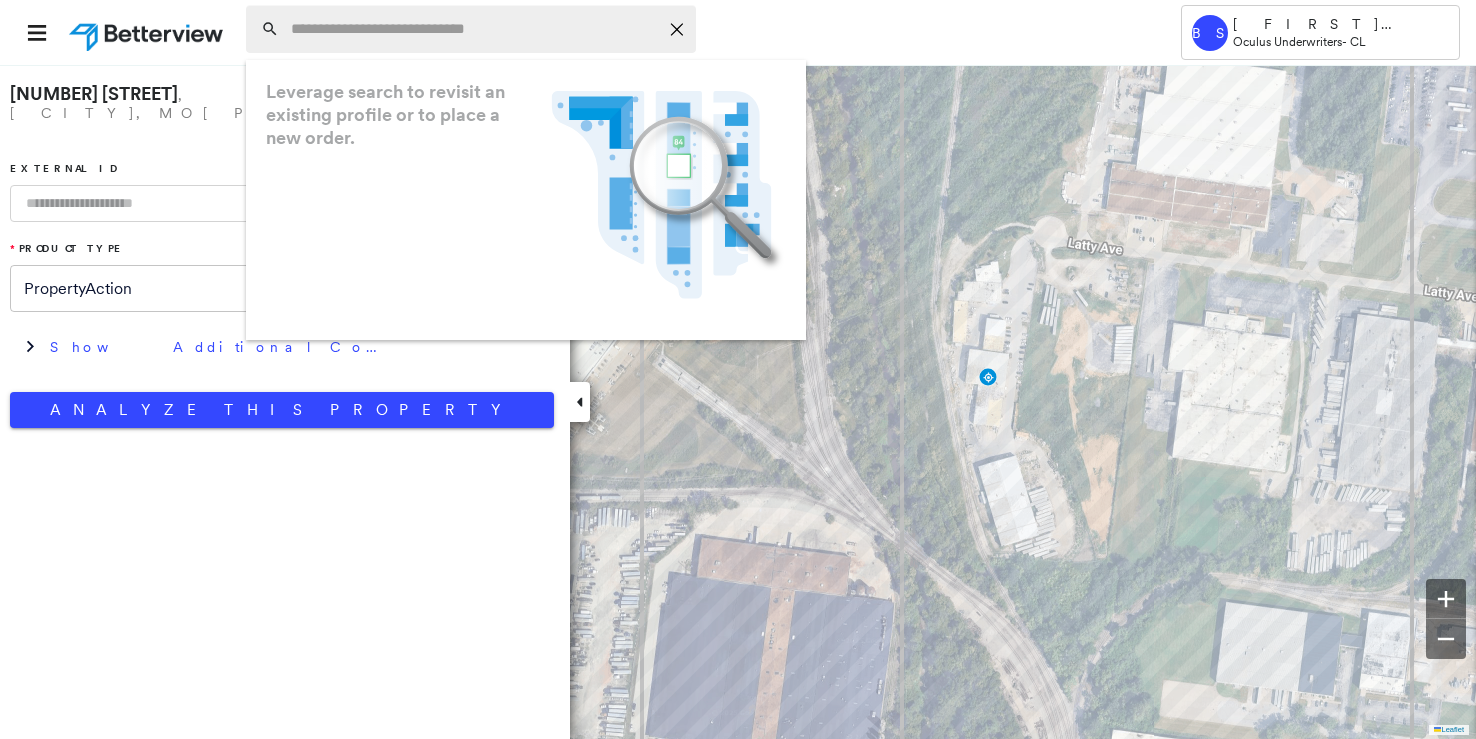 paste on "**********" 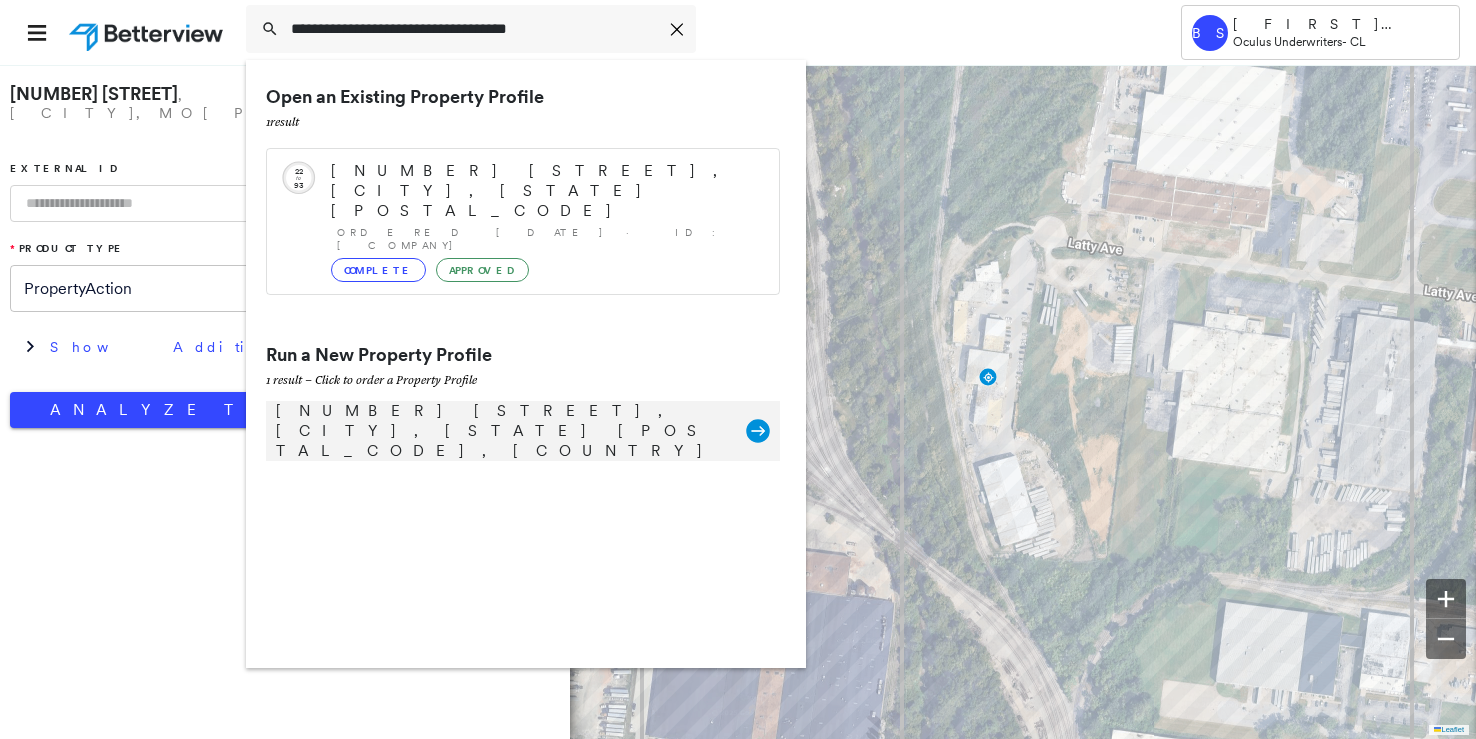 type on "**********" 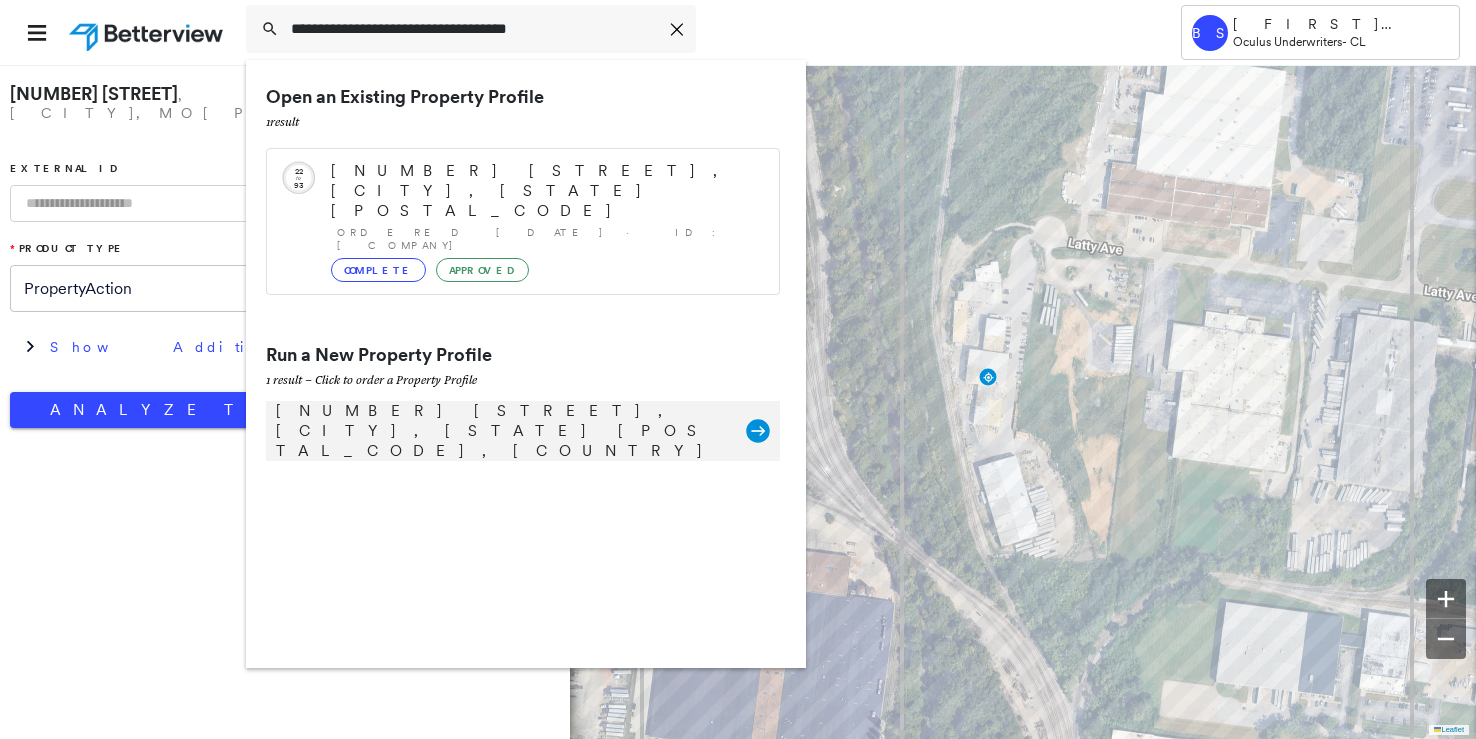 click 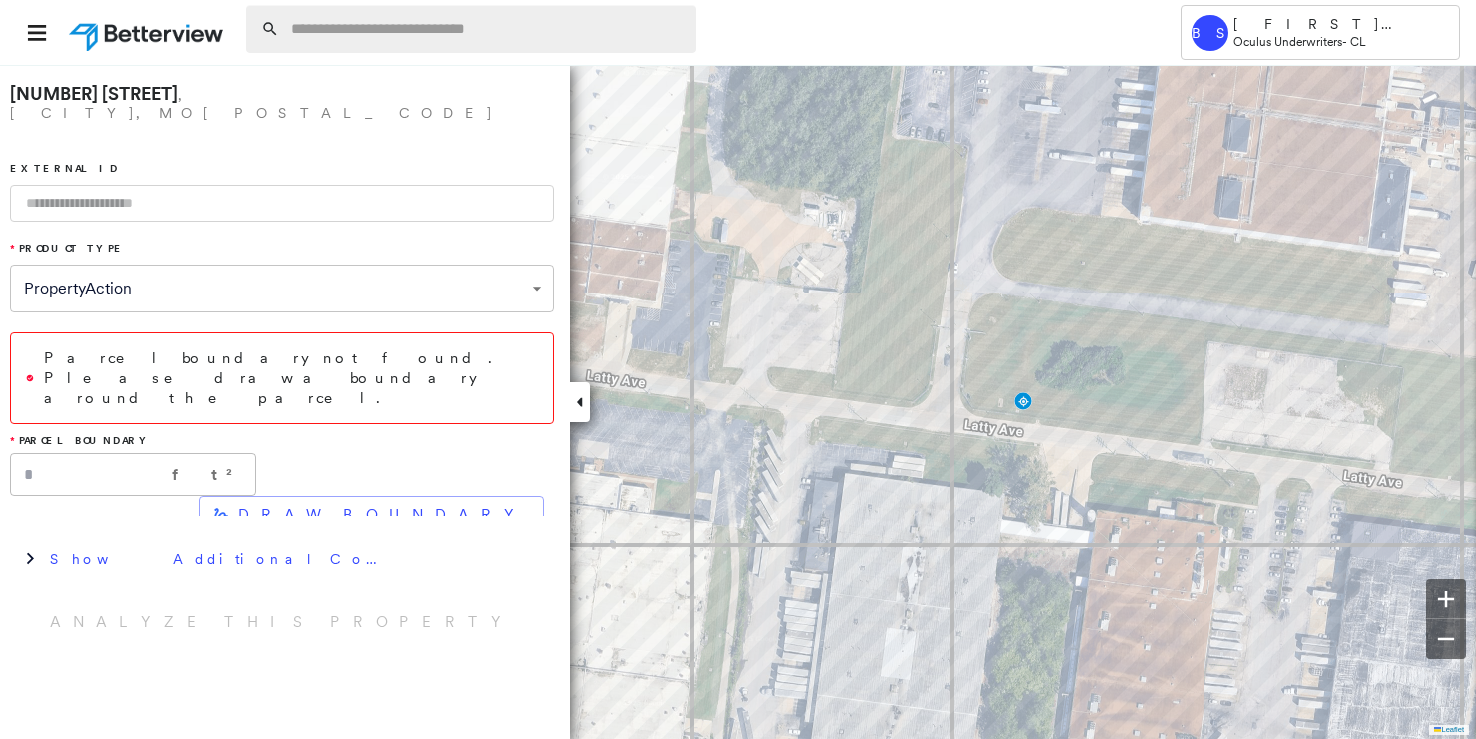 click at bounding box center [487, 29] 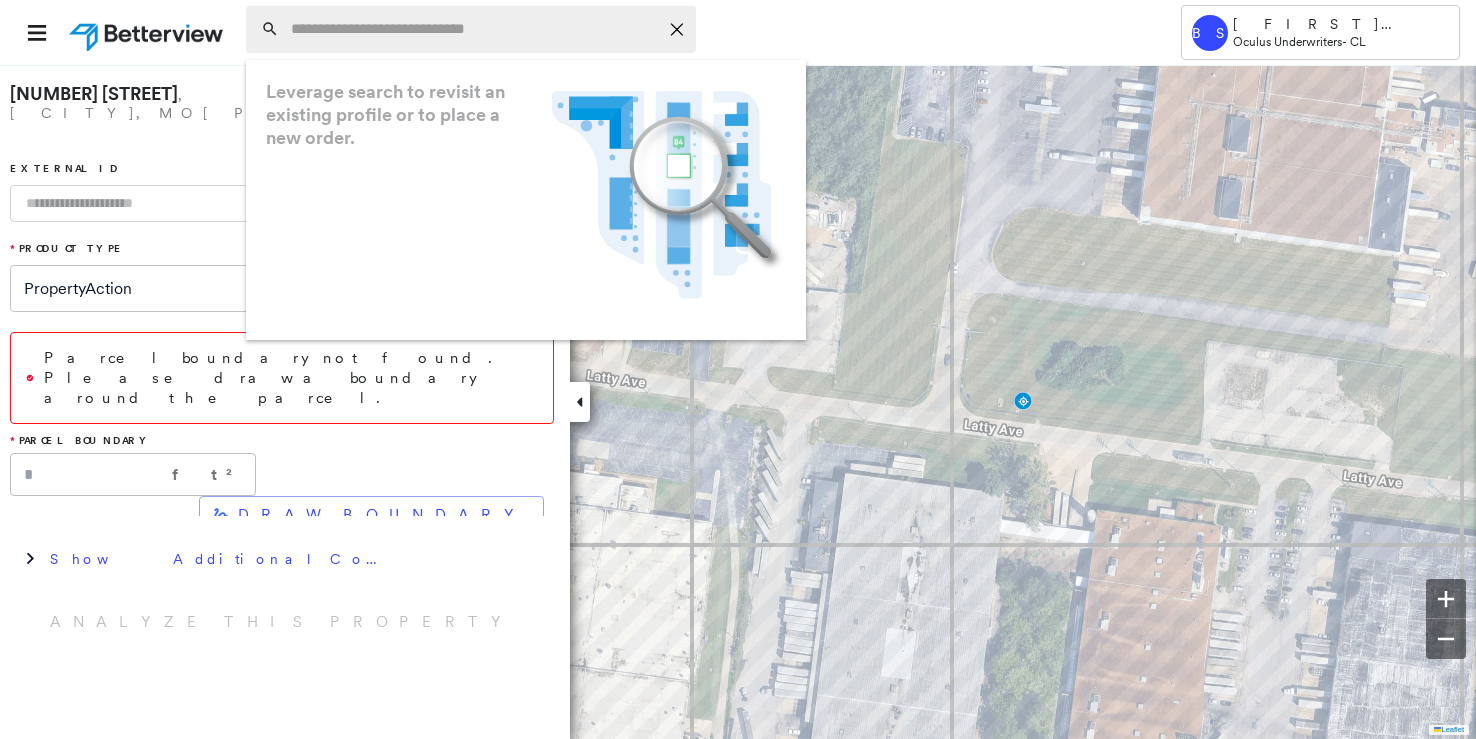 paste on "**********" 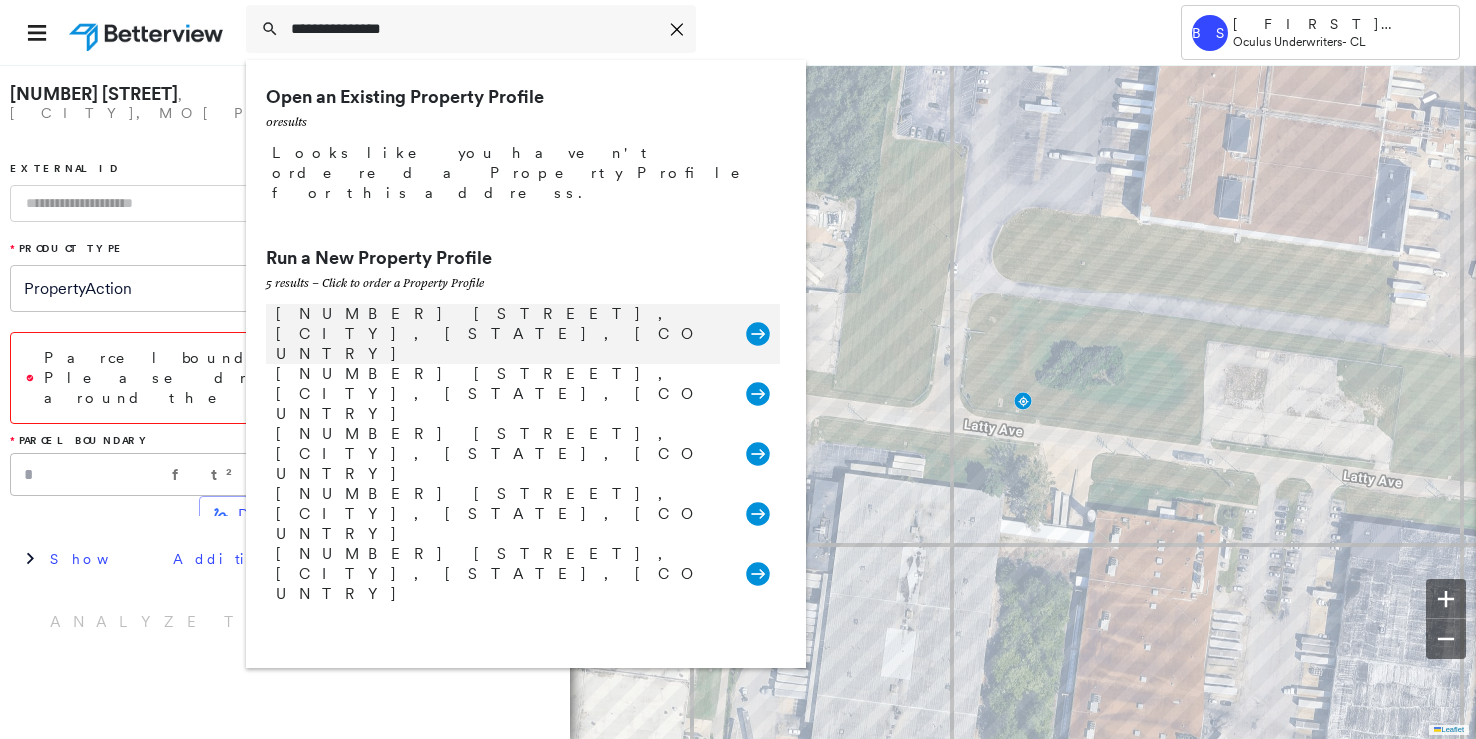 type on "**********" 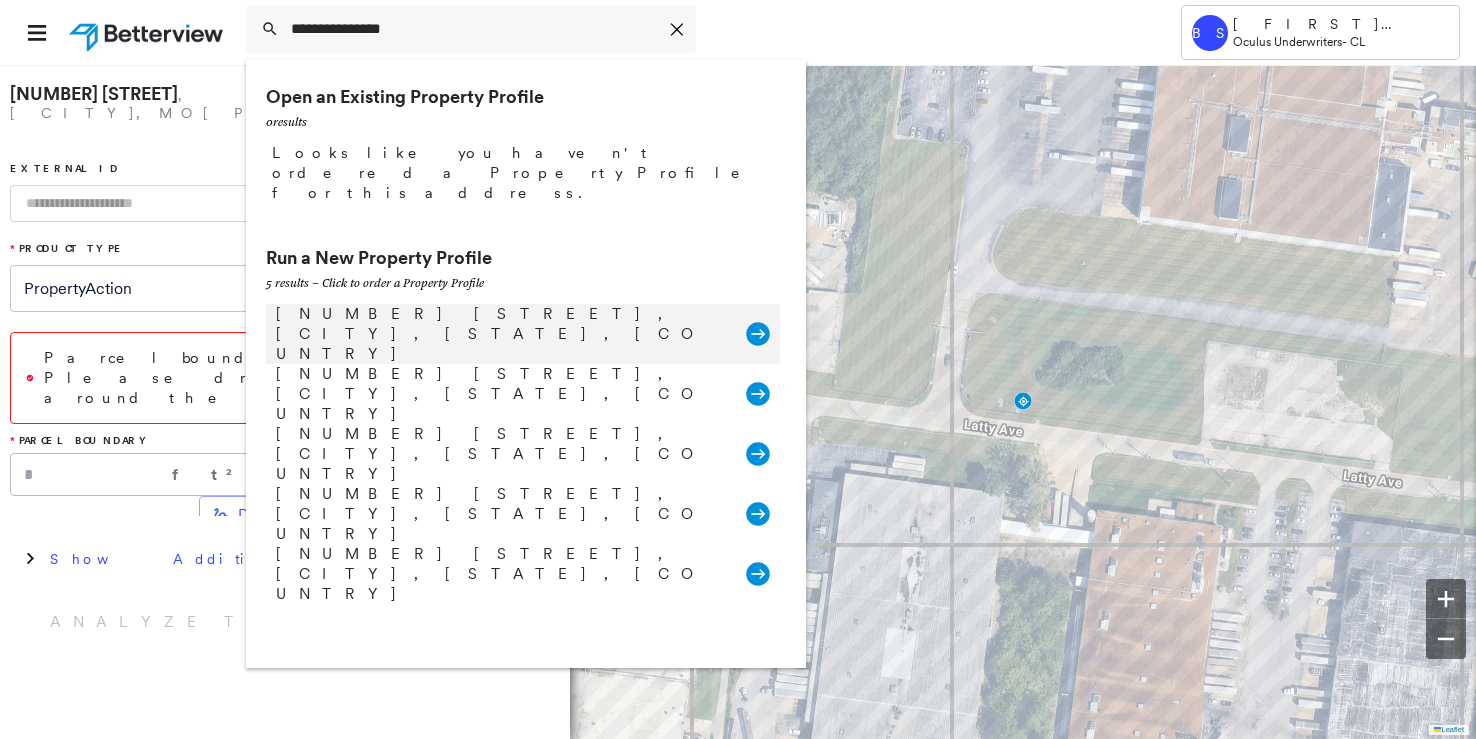 click 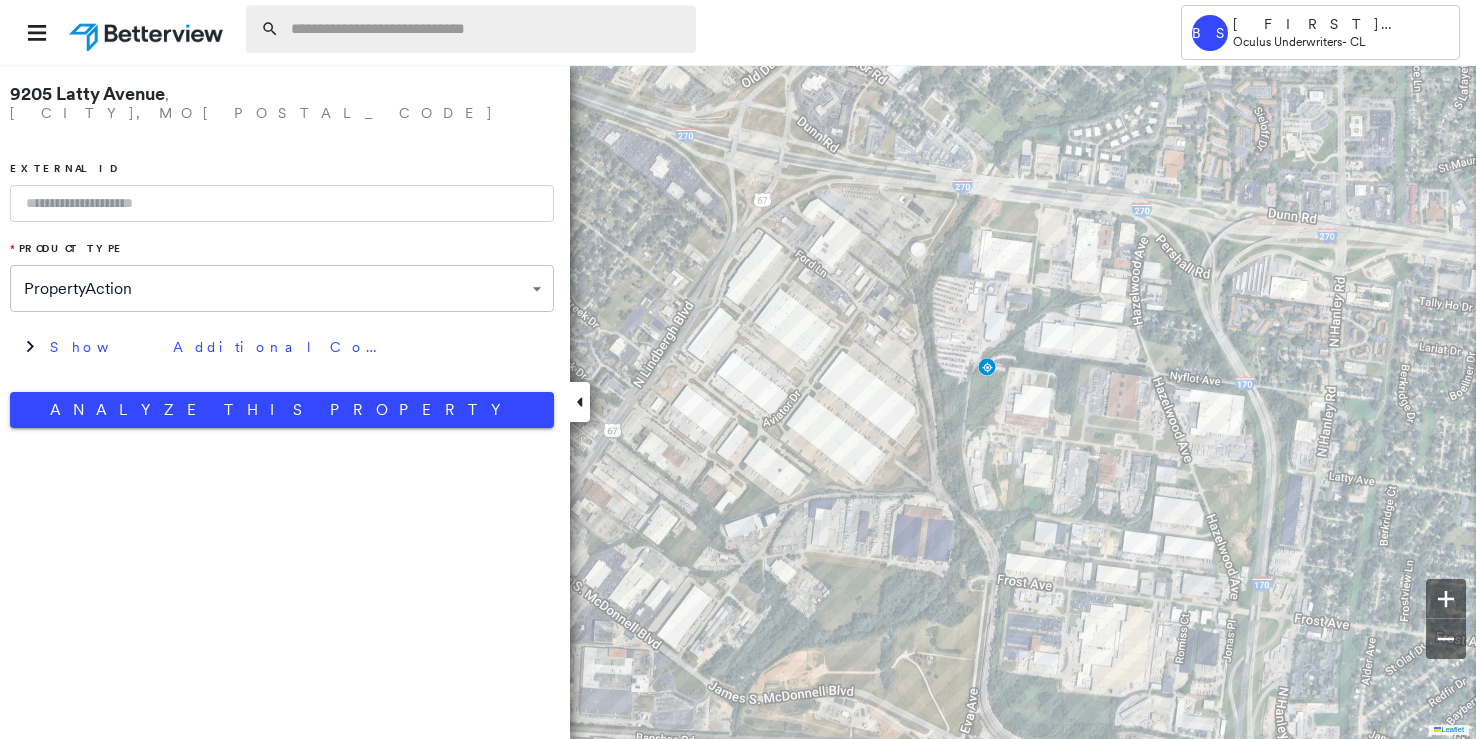 click at bounding box center [487, 29] 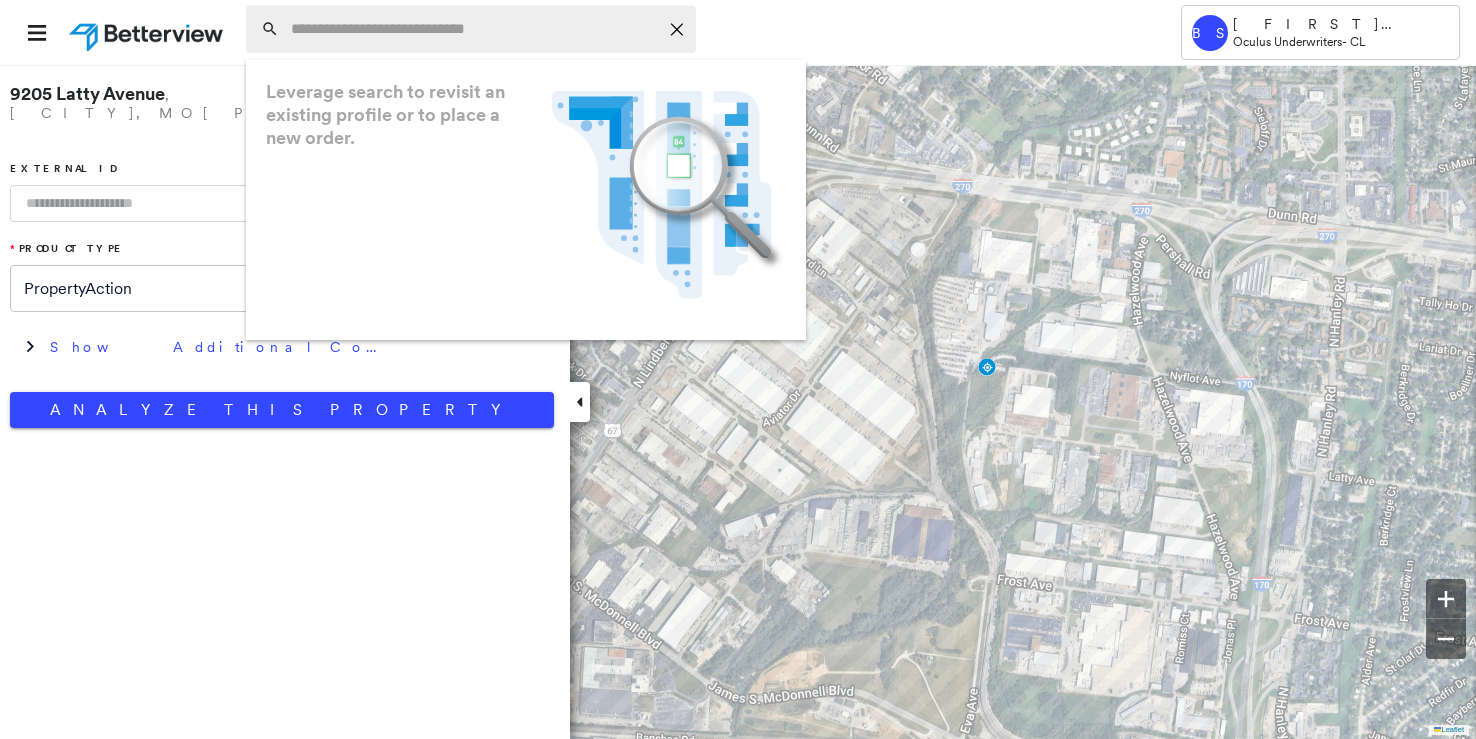 paste on "**********" 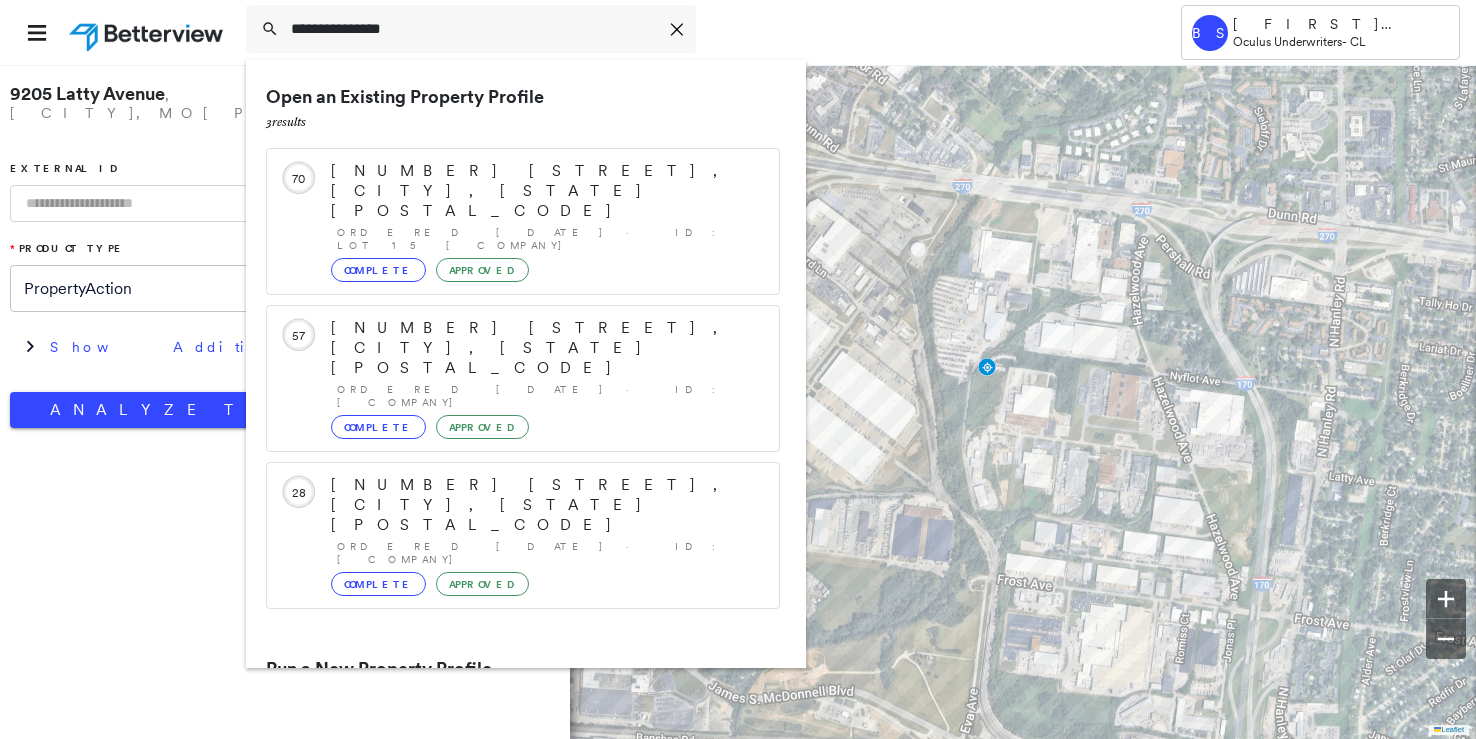 type on "**********" 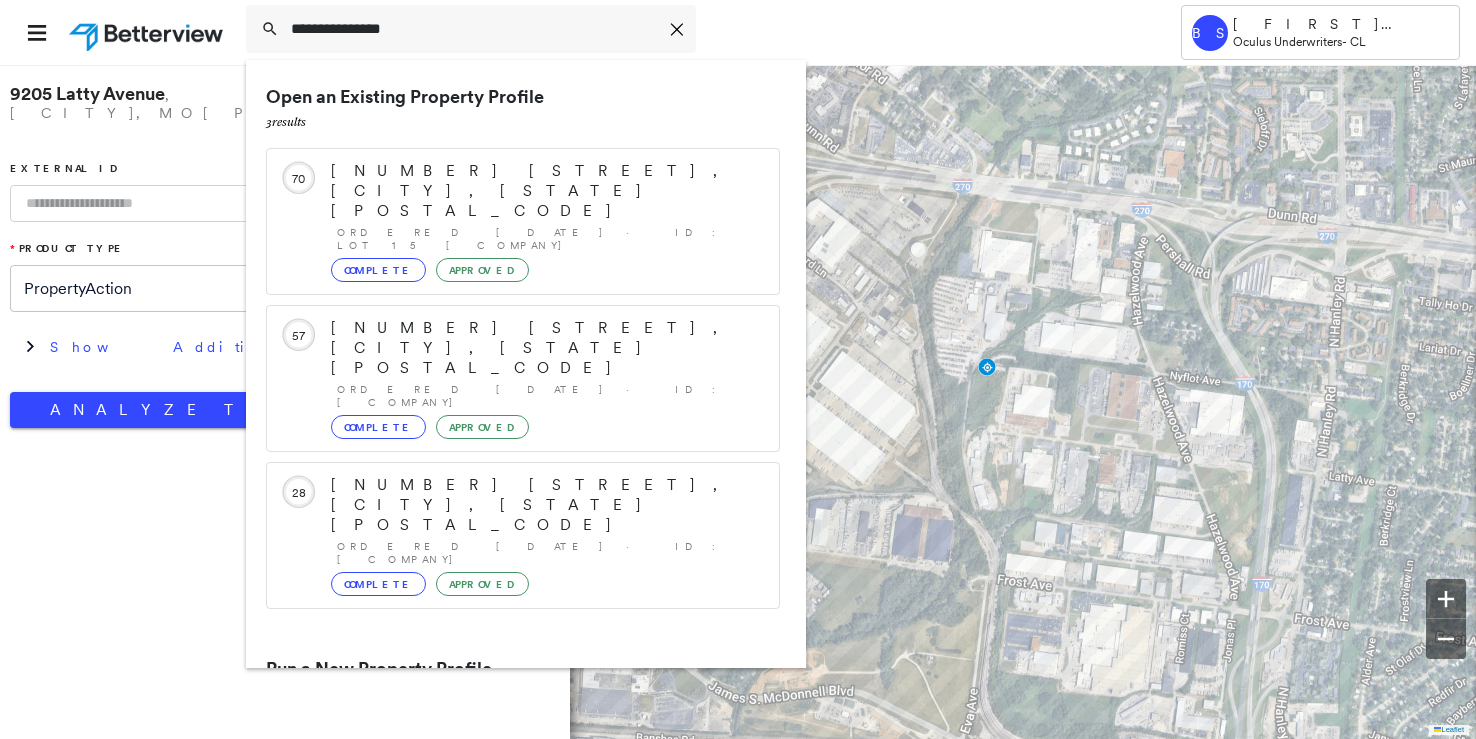 click 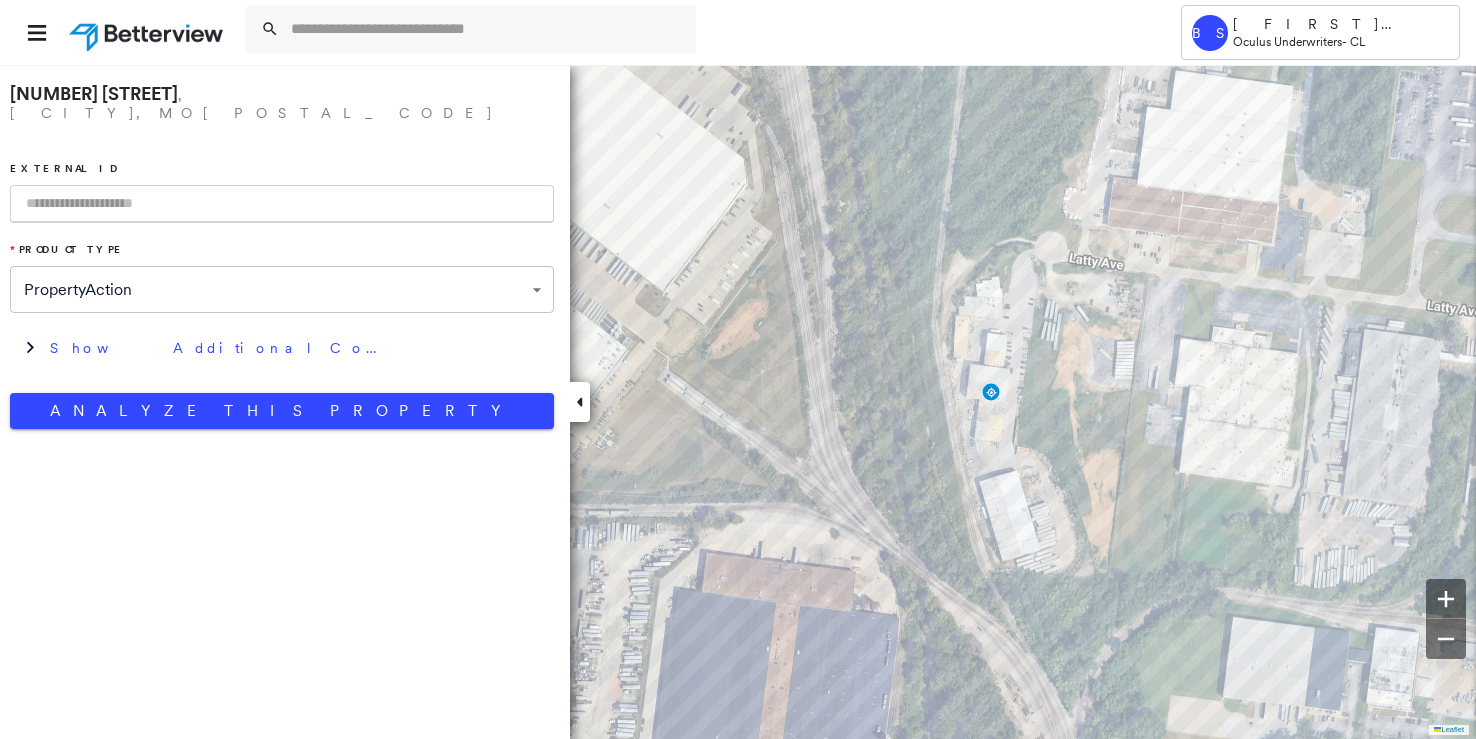 click on "External ID" at bounding box center (282, 192) 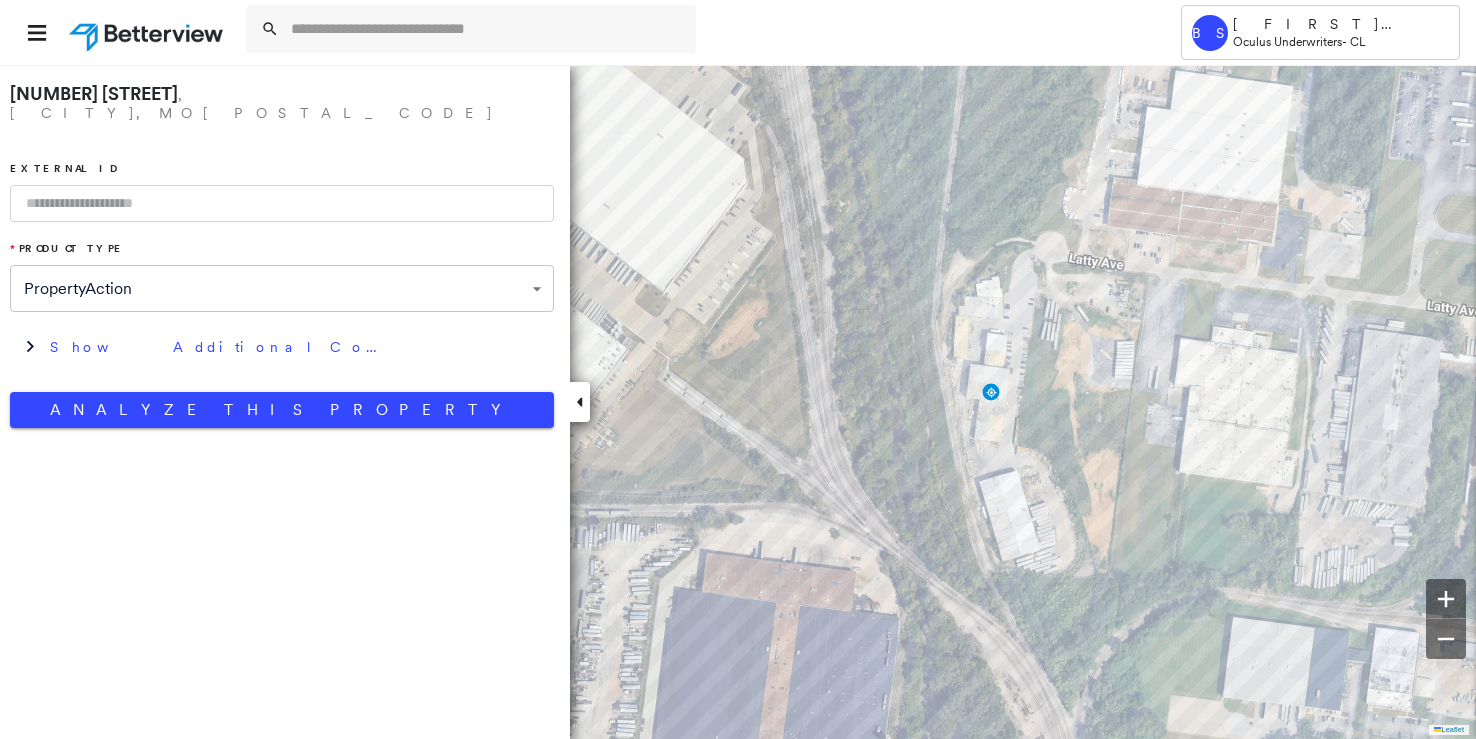 click at bounding box center [282, 203] 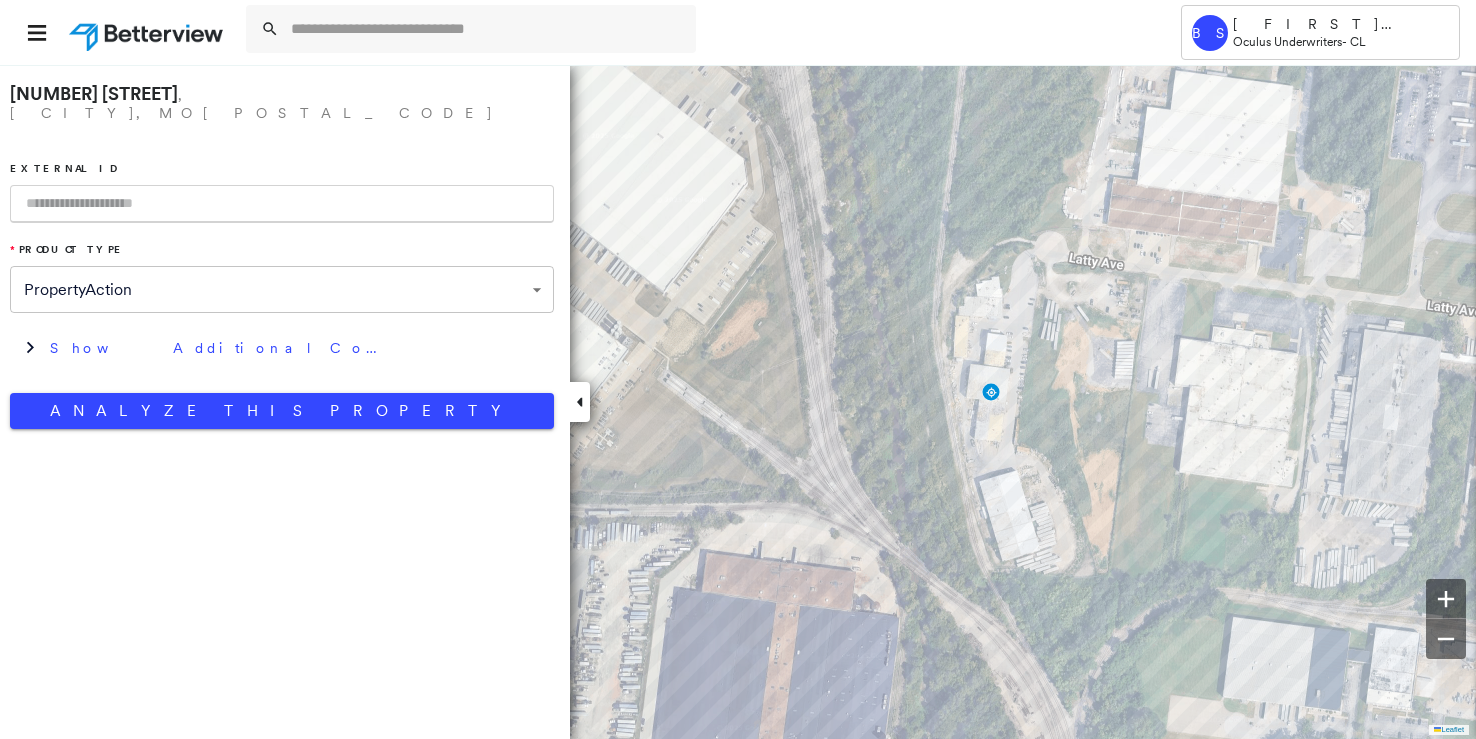 paste on "**********" 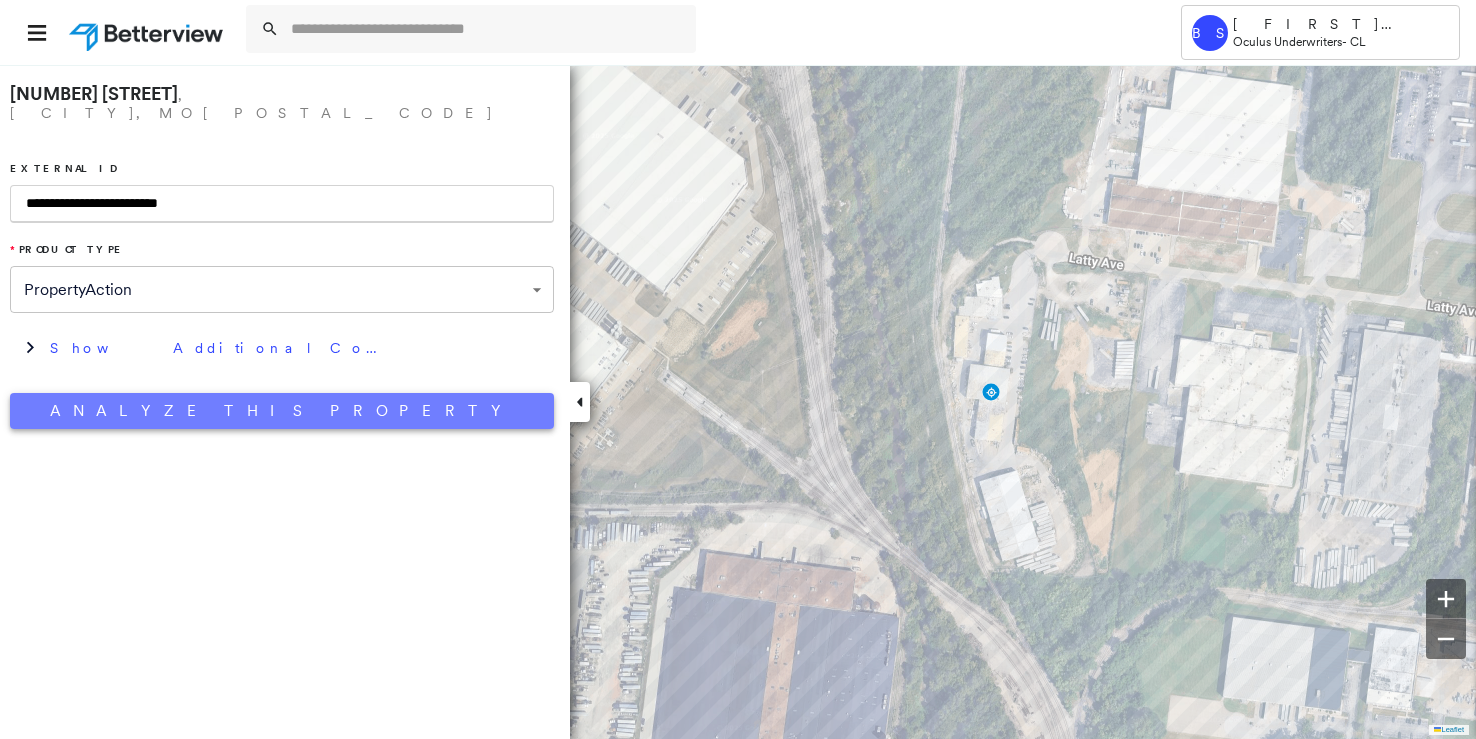 type on "**********" 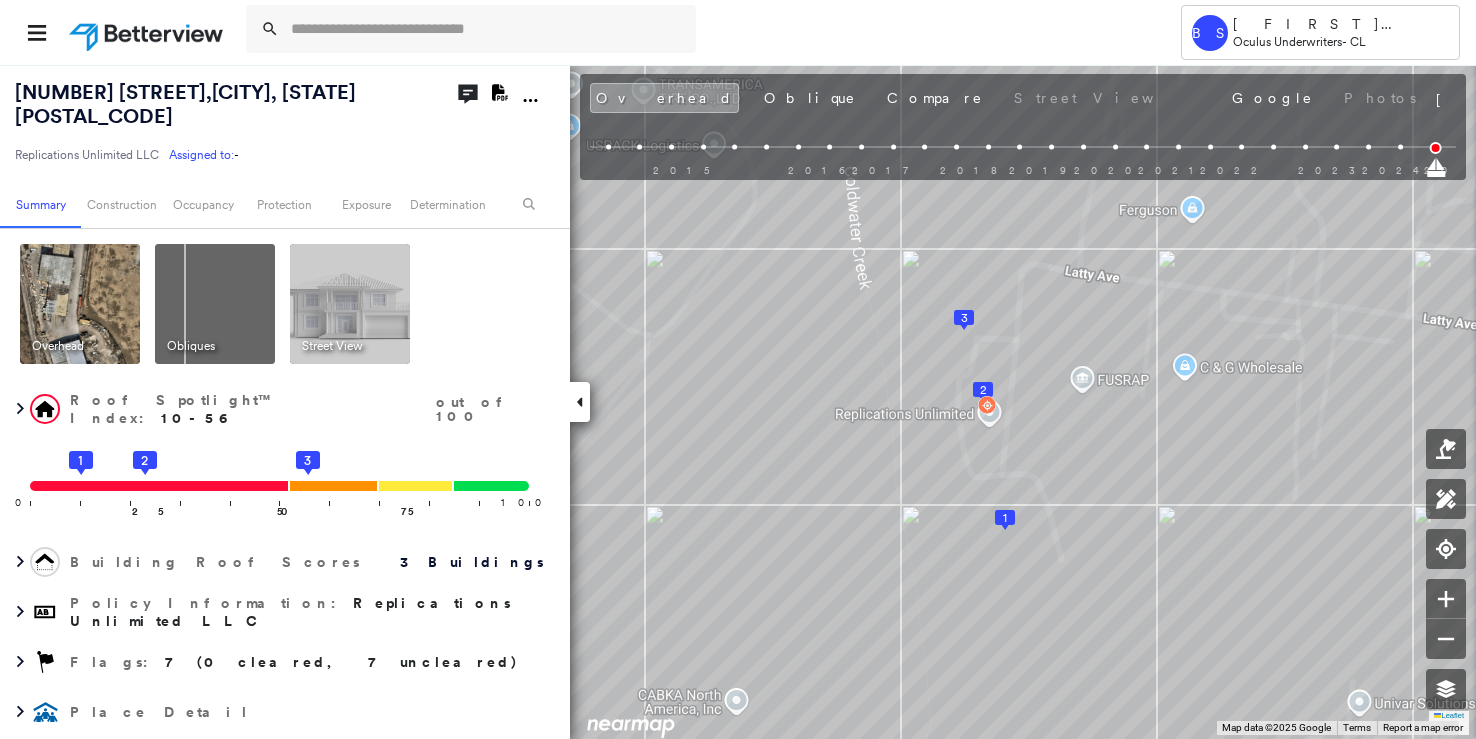 click 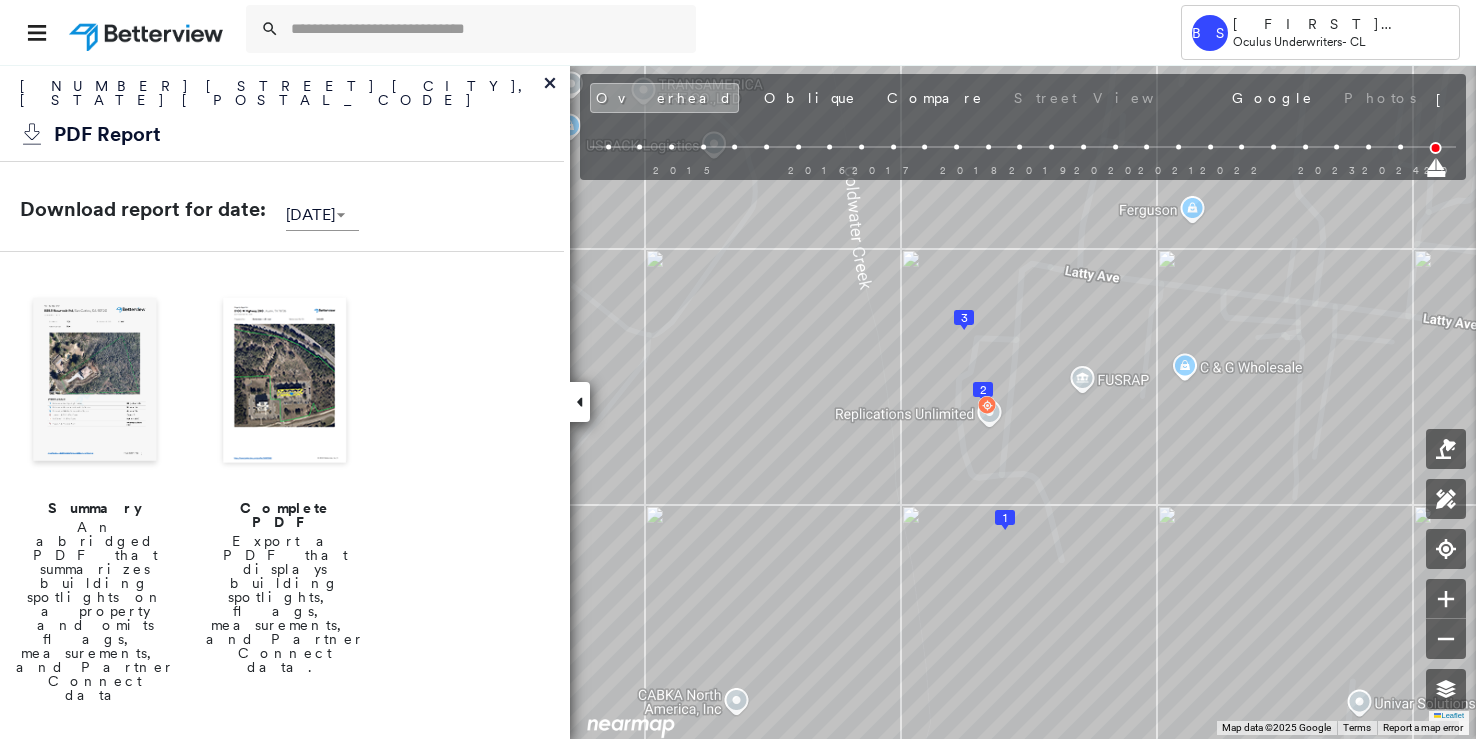 click on "Complete PDF" at bounding box center [285, 515] 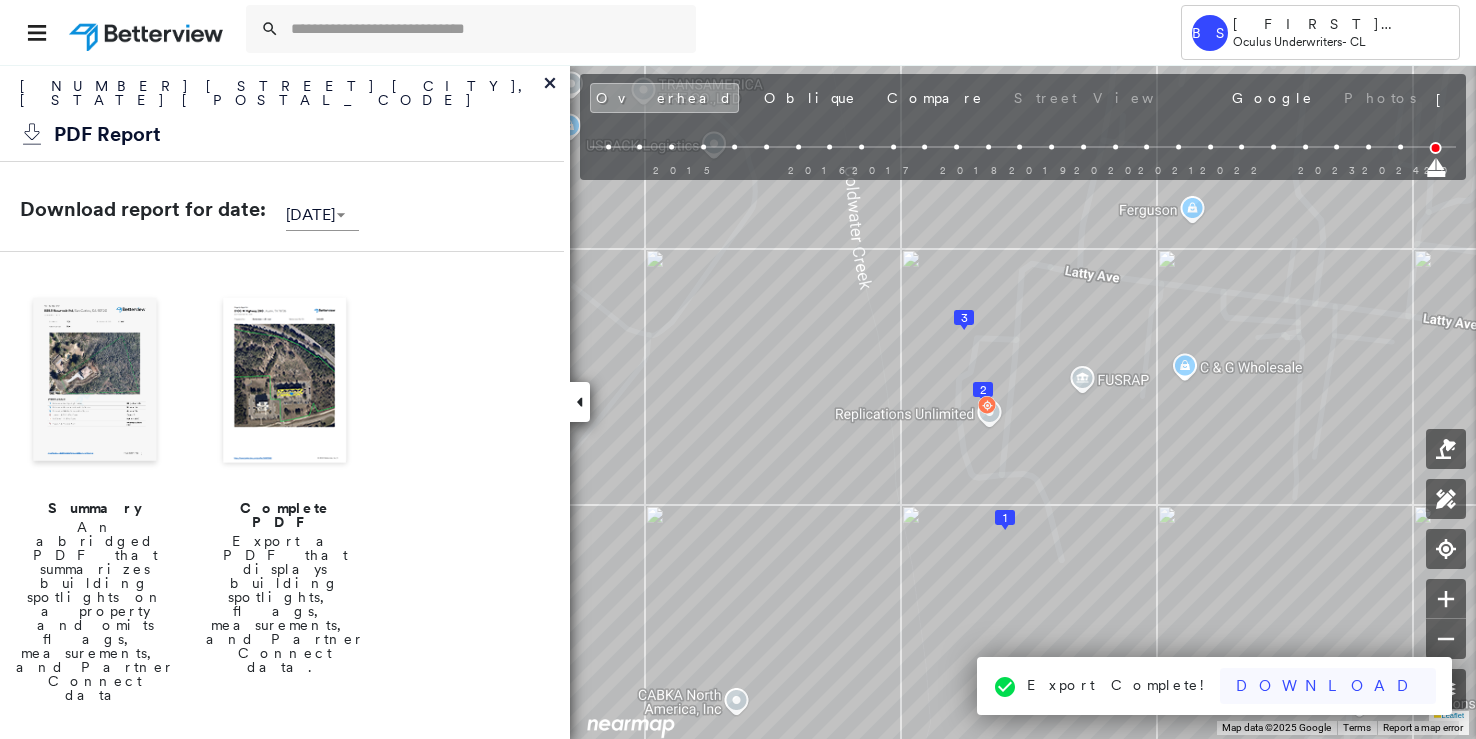 click on "Download" at bounding box center [1328, 686] 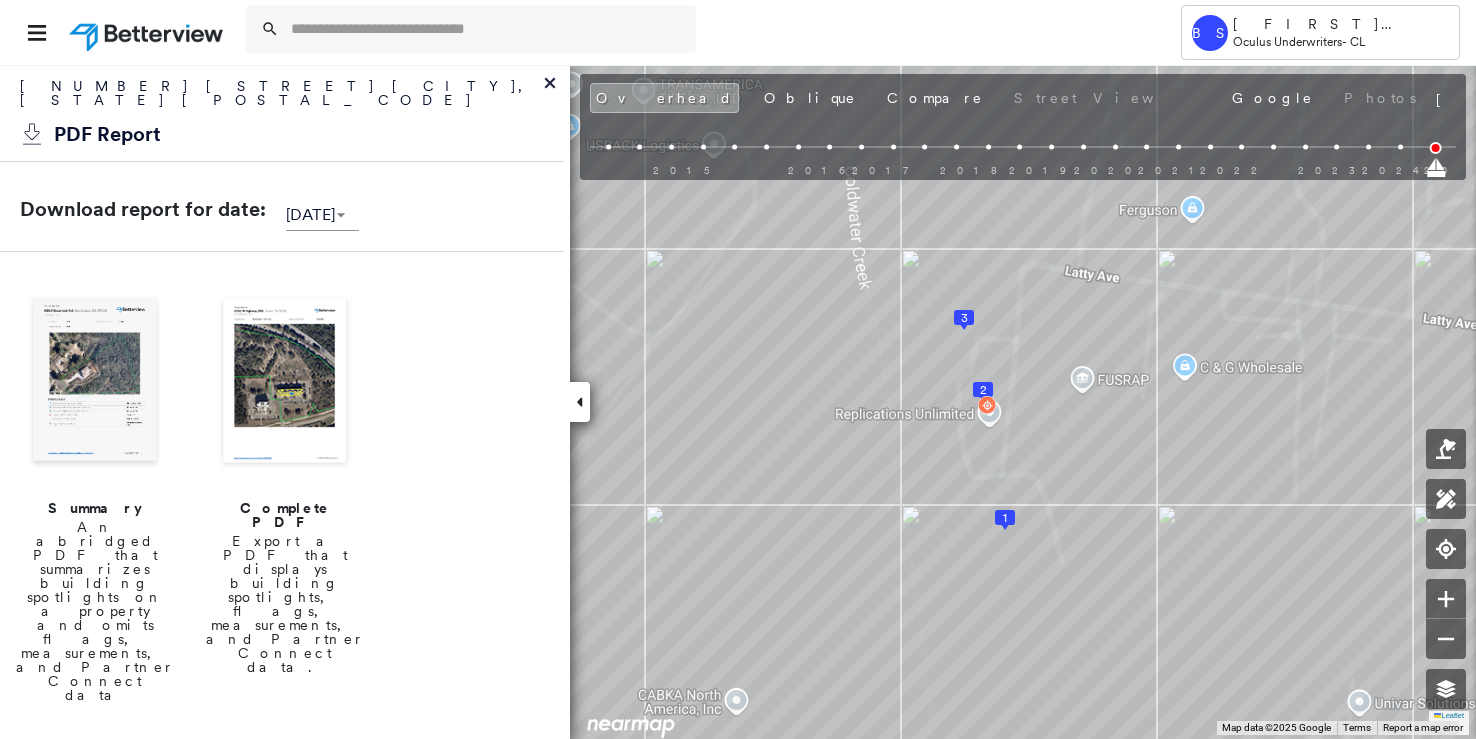 click on "[NUMBER]  [STREET]   [CITY], [STATE] [POSTAL_CODE]" at bounding box center [282, 98] 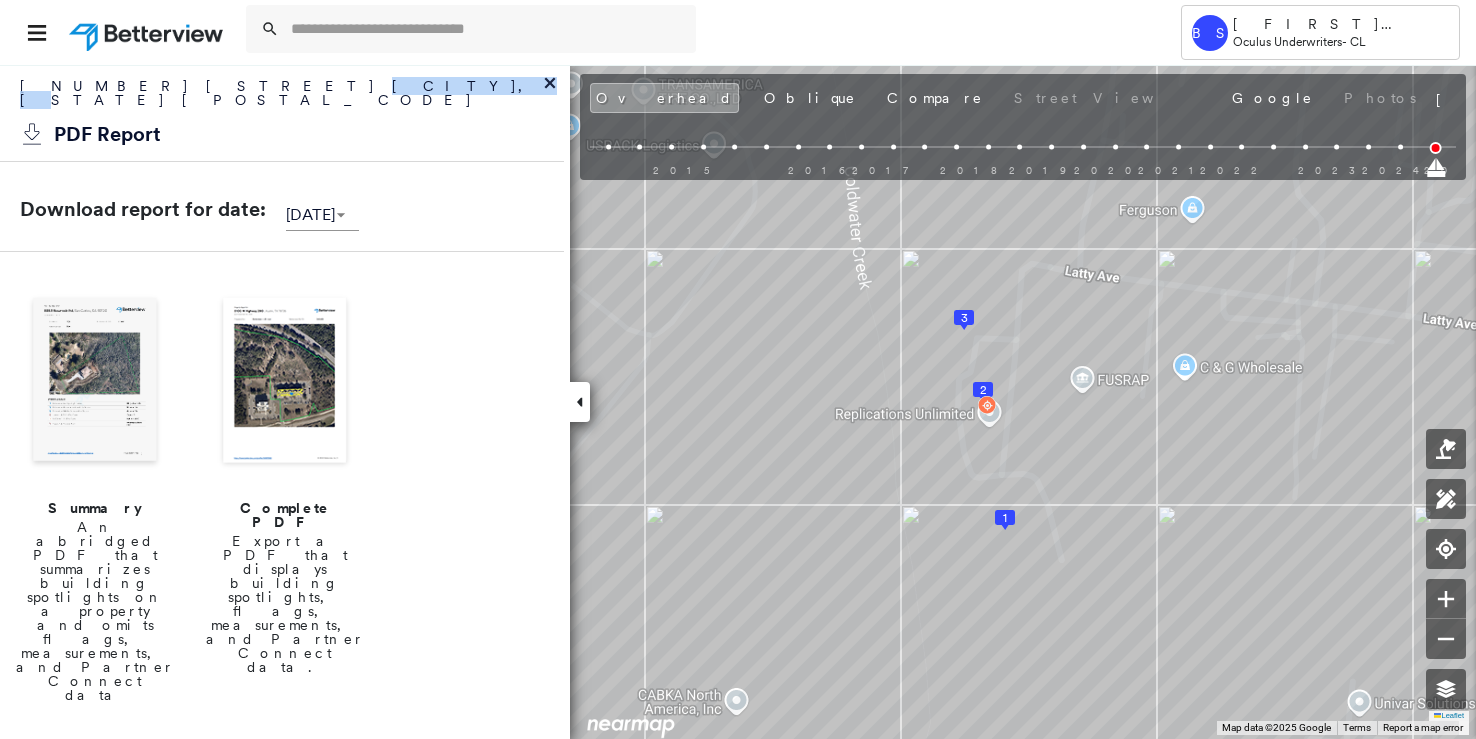 click on "[NUMBER]  [STREET]   [CITY], [STATE] [POSTAL_CODE]" at bounding box center (282, 98) 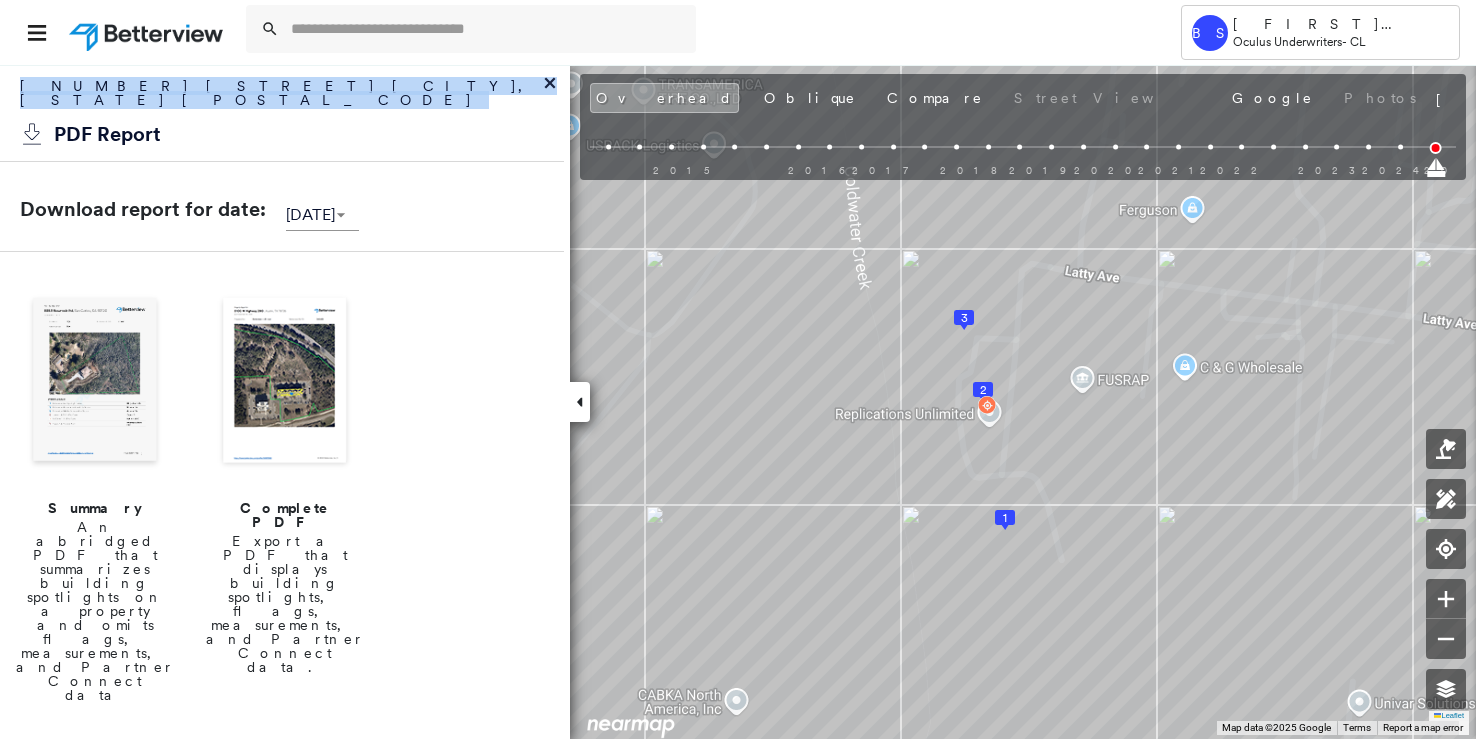 click on "[NUMBER]  [STREET]   [CITY], [STATE] [POSTAL_CODE]" at bounding box center (282, 98) 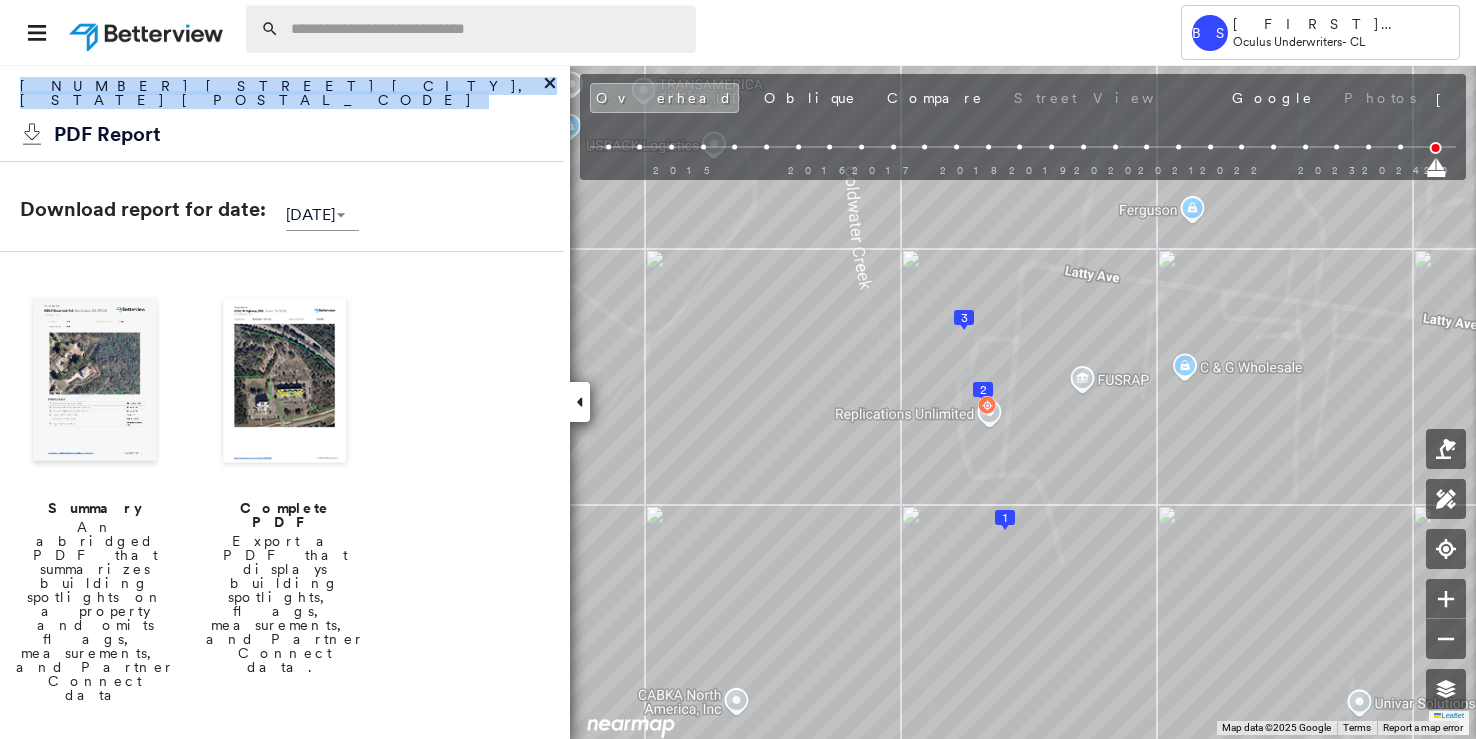 click at bounding box center (487, 29) 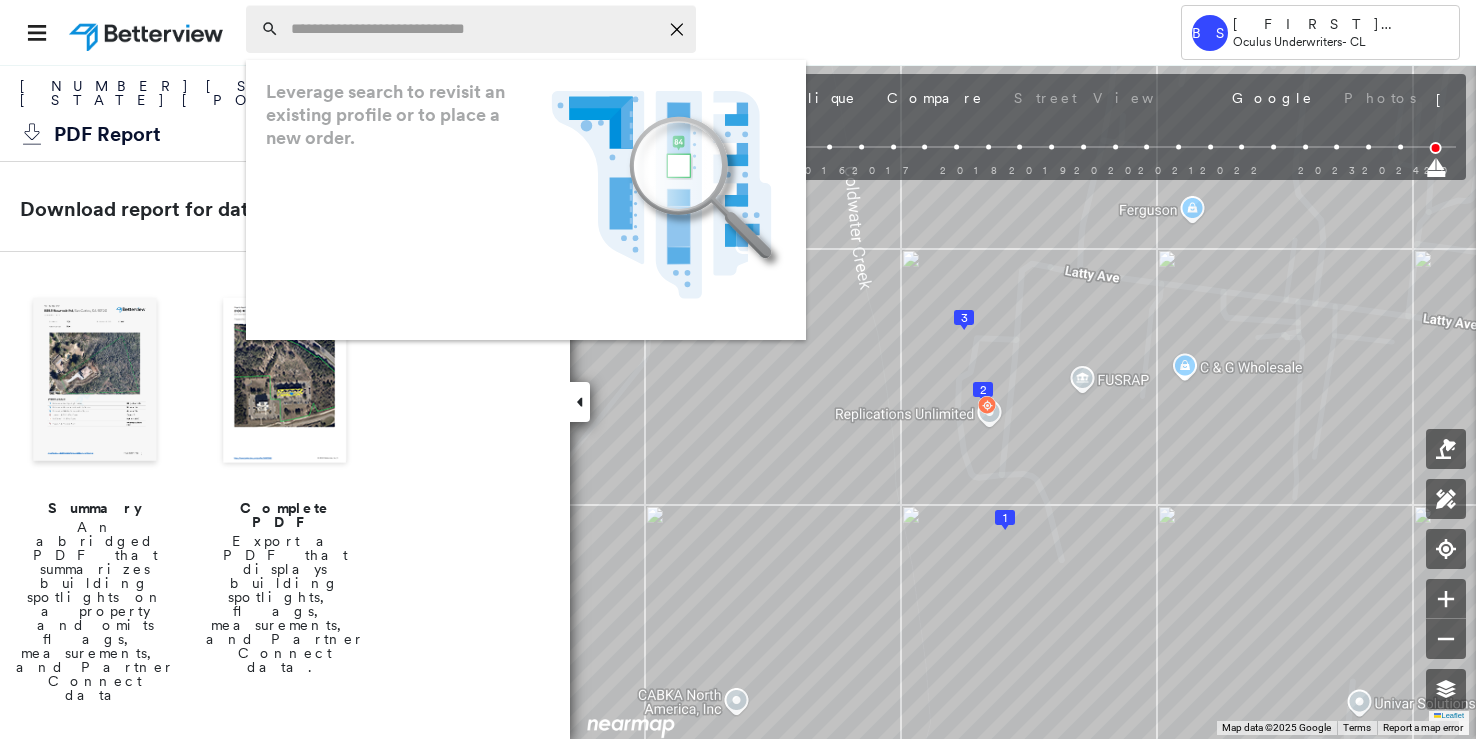 paste on "**********" 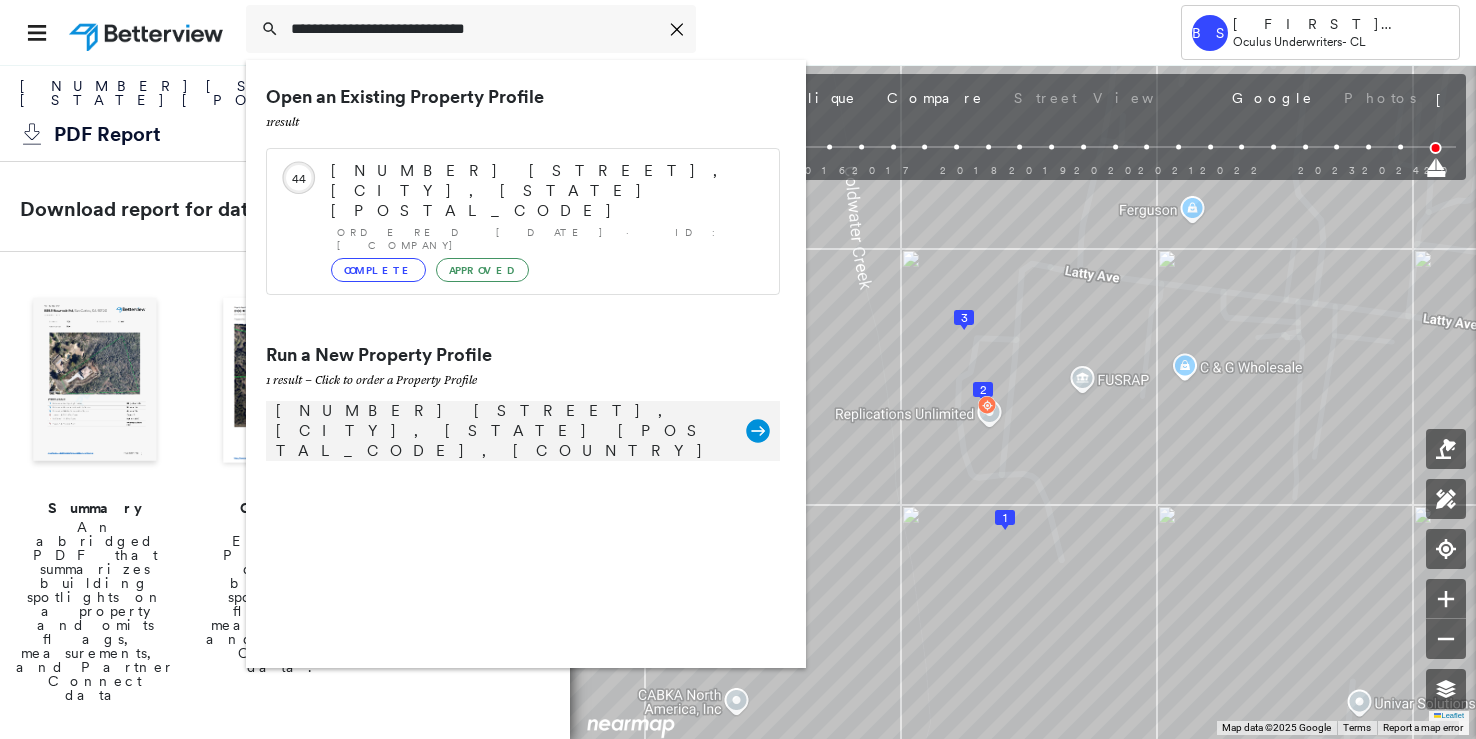 type on "**********" 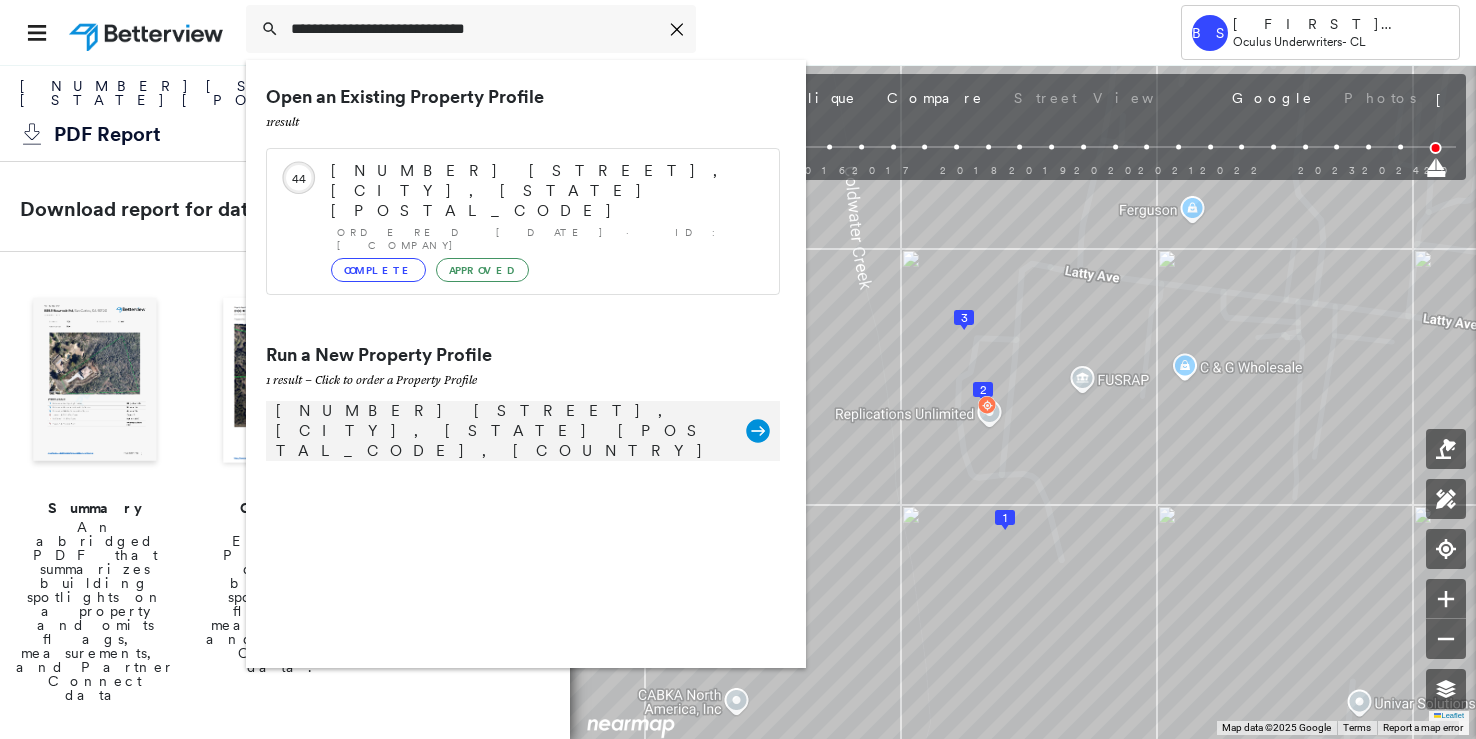 click 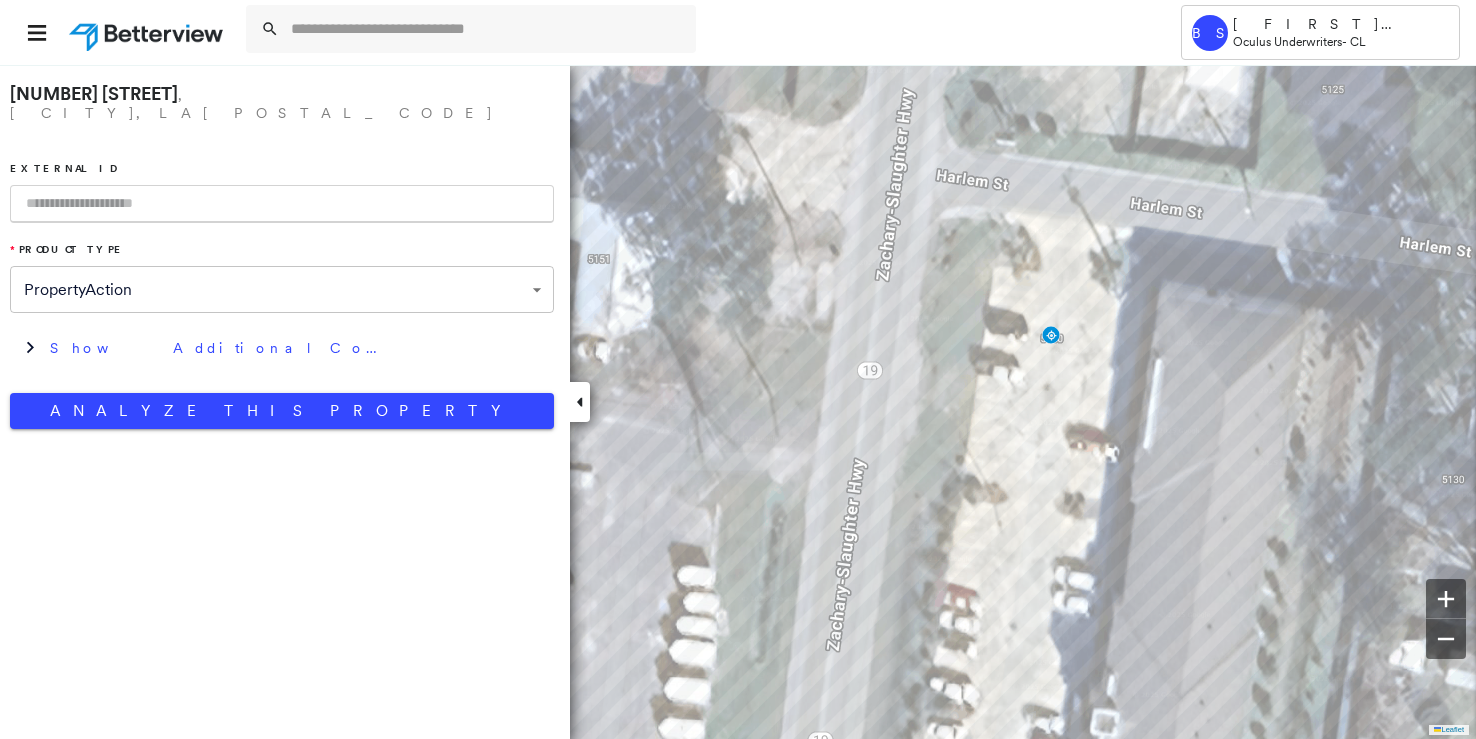 click at bounding box center (282, 204) 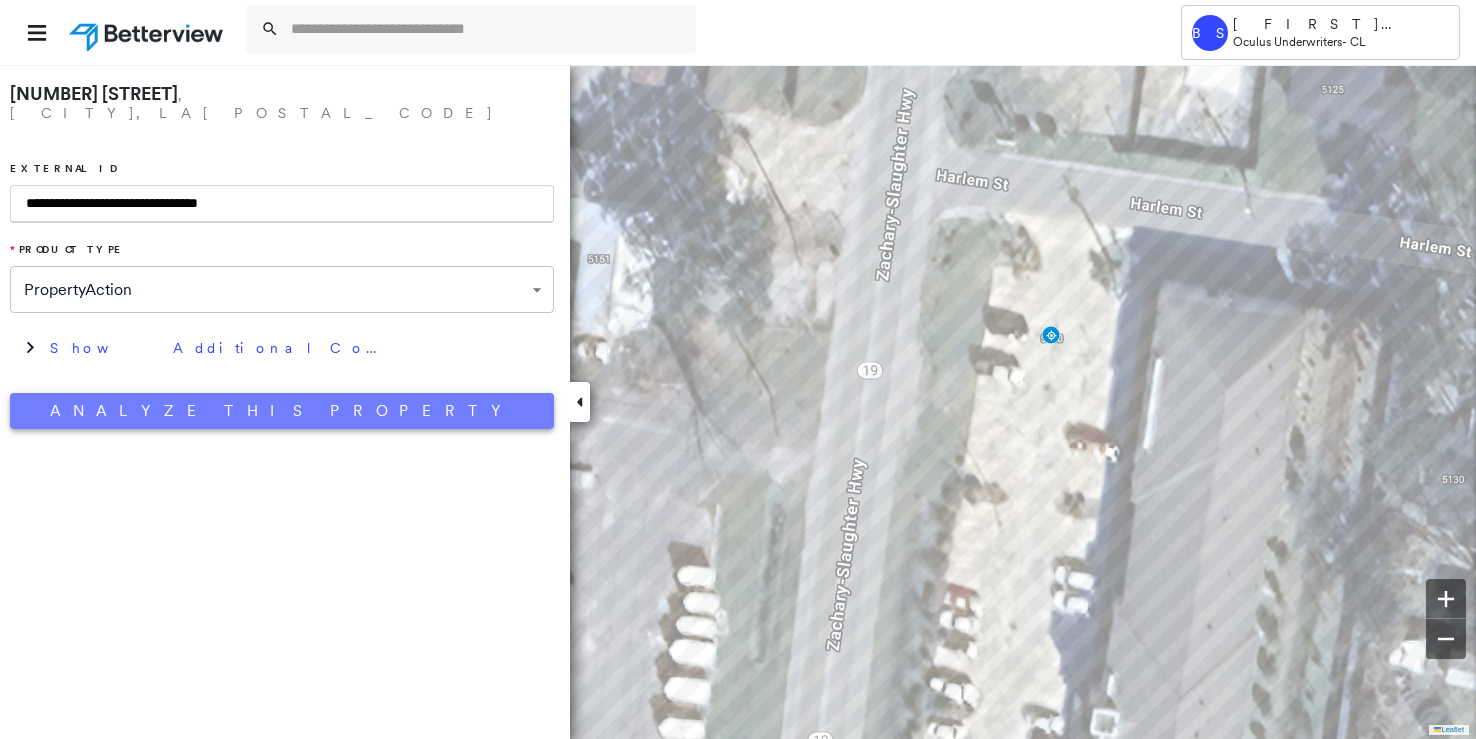 type on "**********" 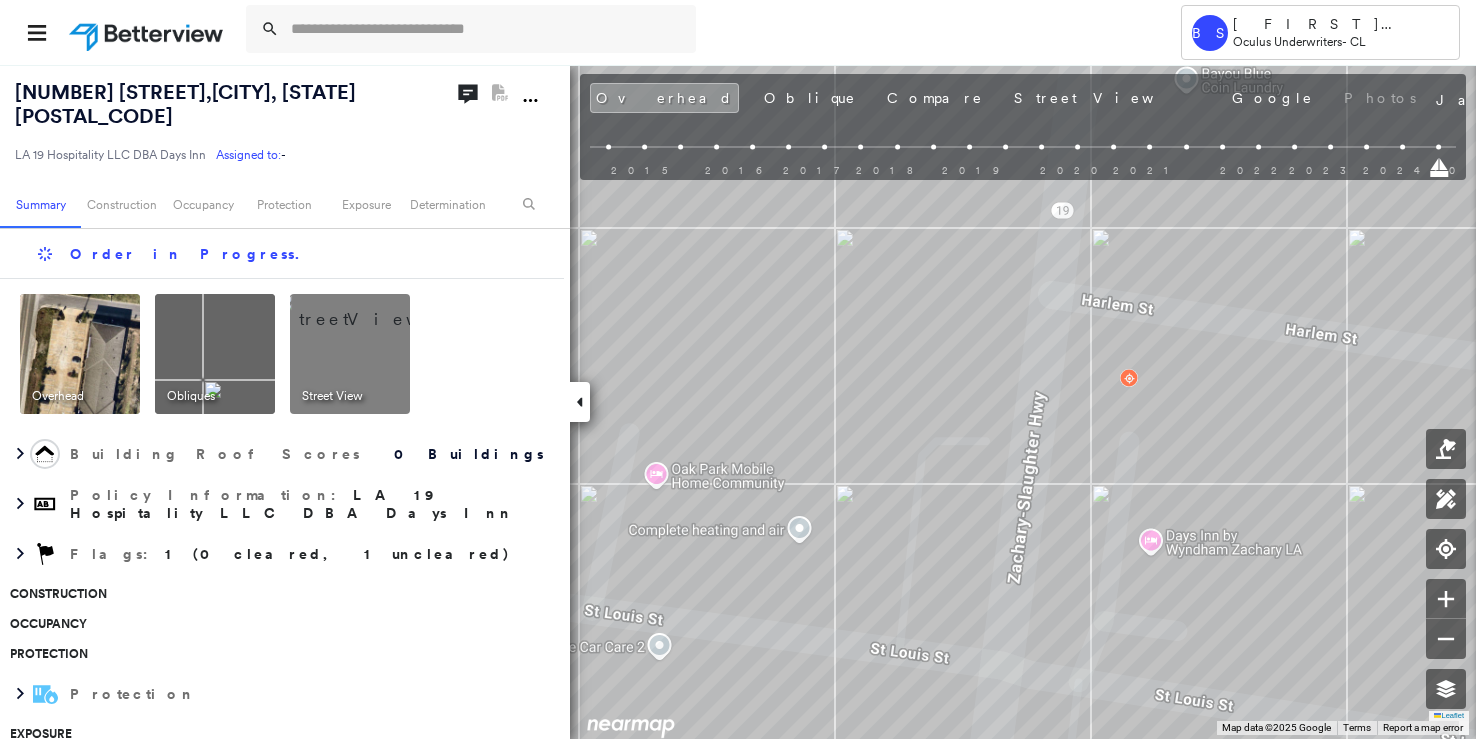 click on "[NUMBER] [STREET] ,  [CITY], [STATE] [POSTAL_CODE]" at bounding box center [185, 104] 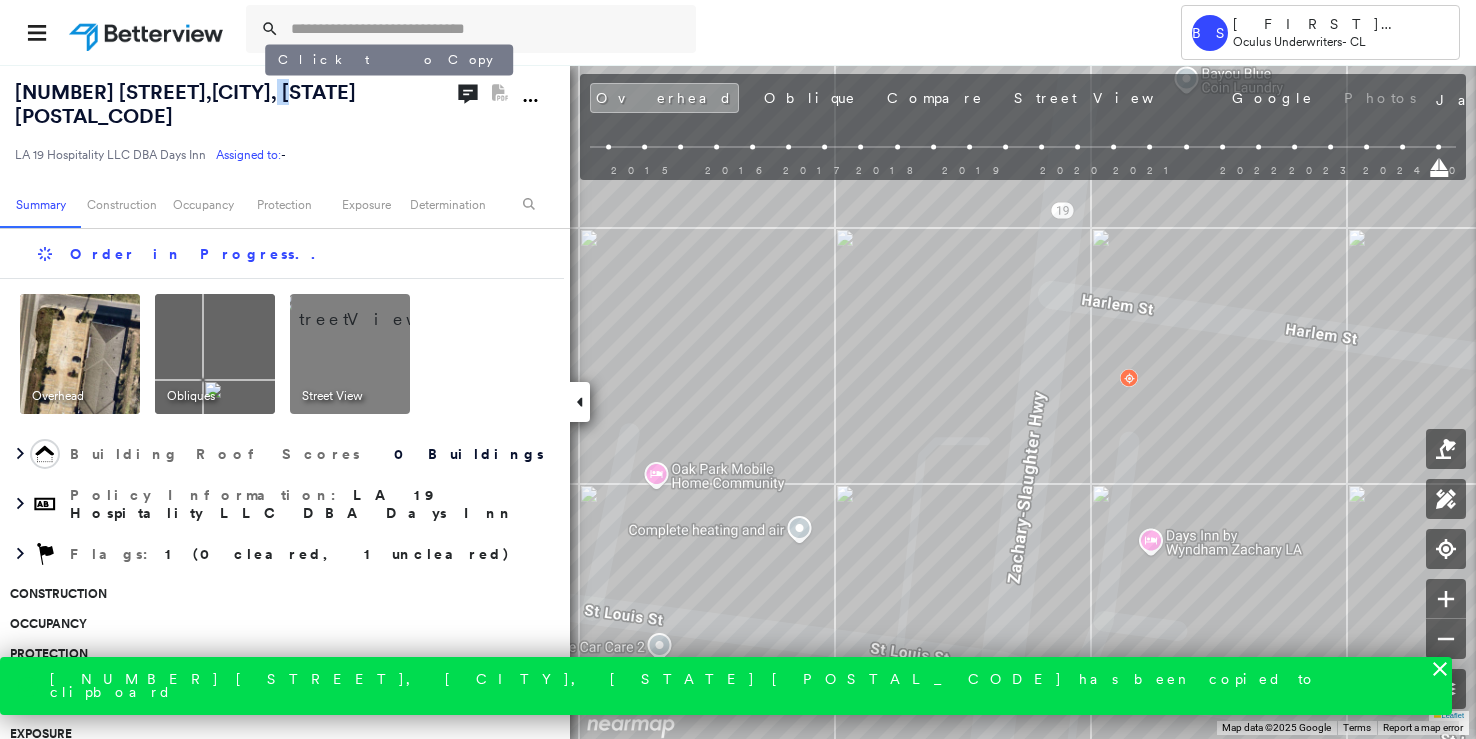 click on "[NUMBER] [STREET] ,  [CITY], [STATE] [POSTAL_CODE]" at bounding box center (185, 104) 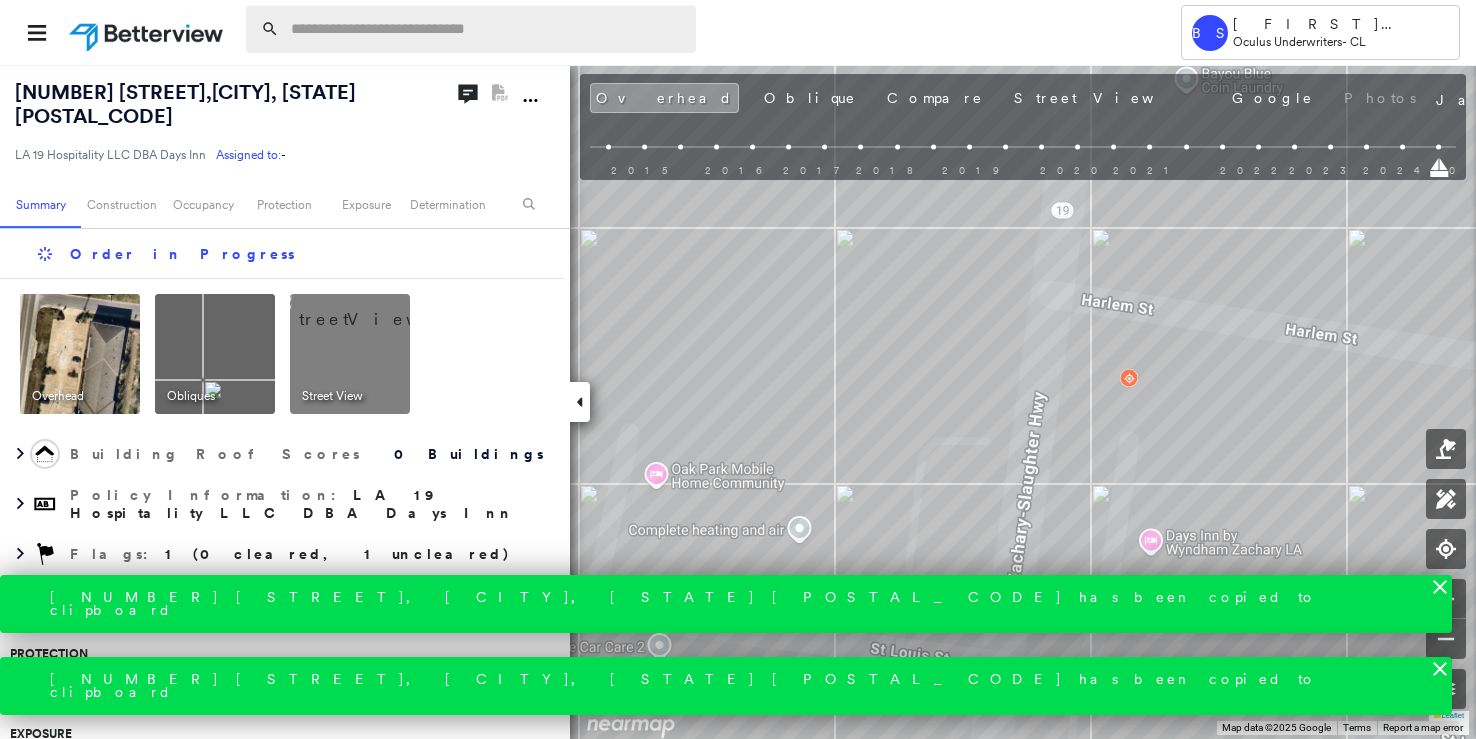 click at bounding box center [487, 29] 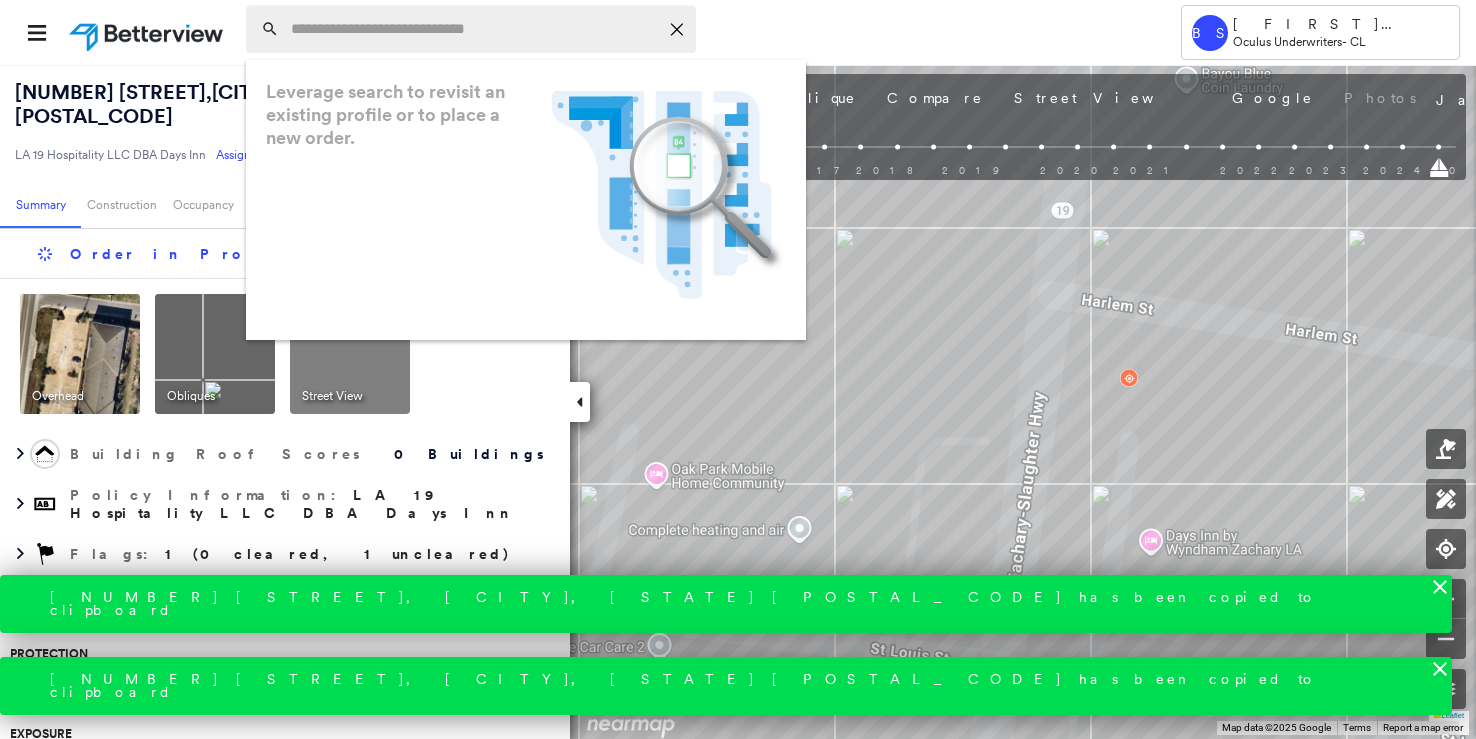paste on "**********" 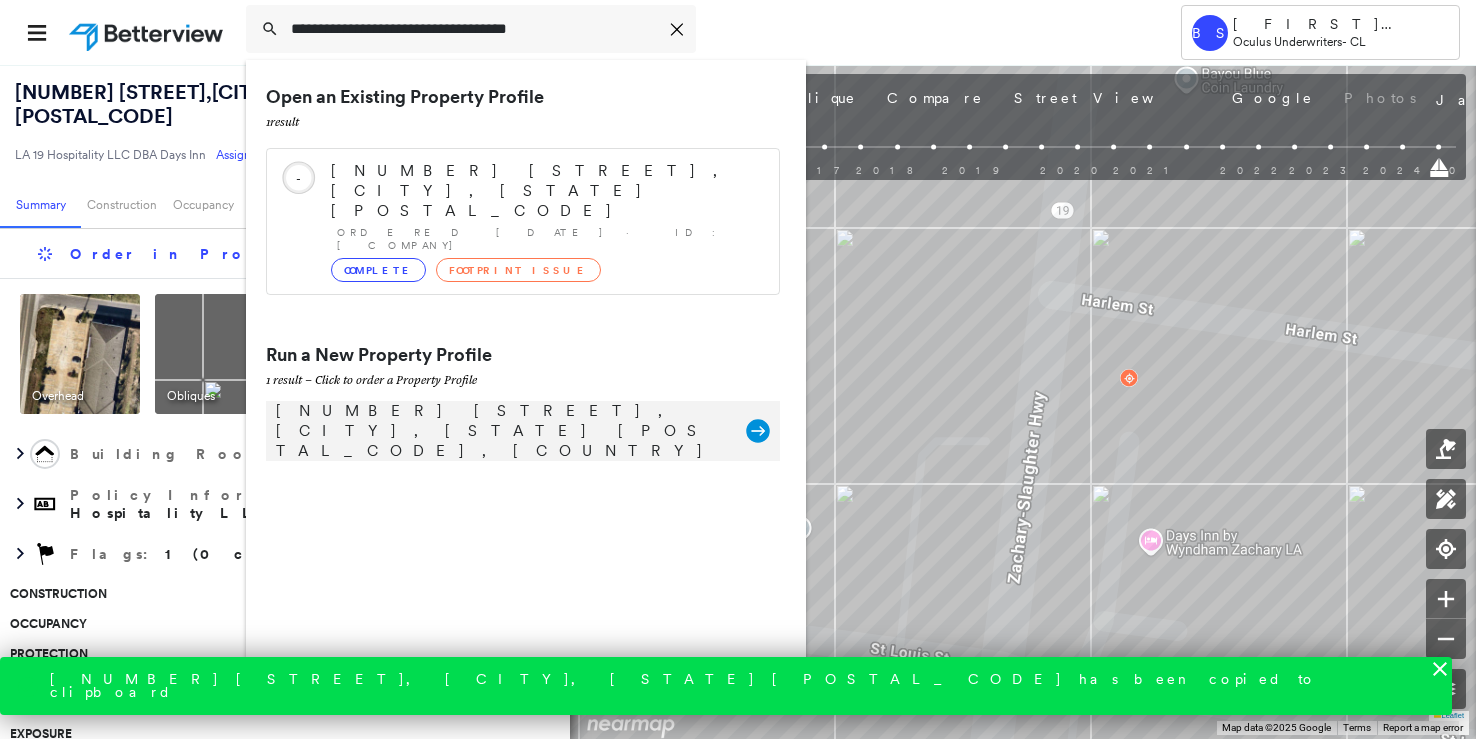 type on "**********" 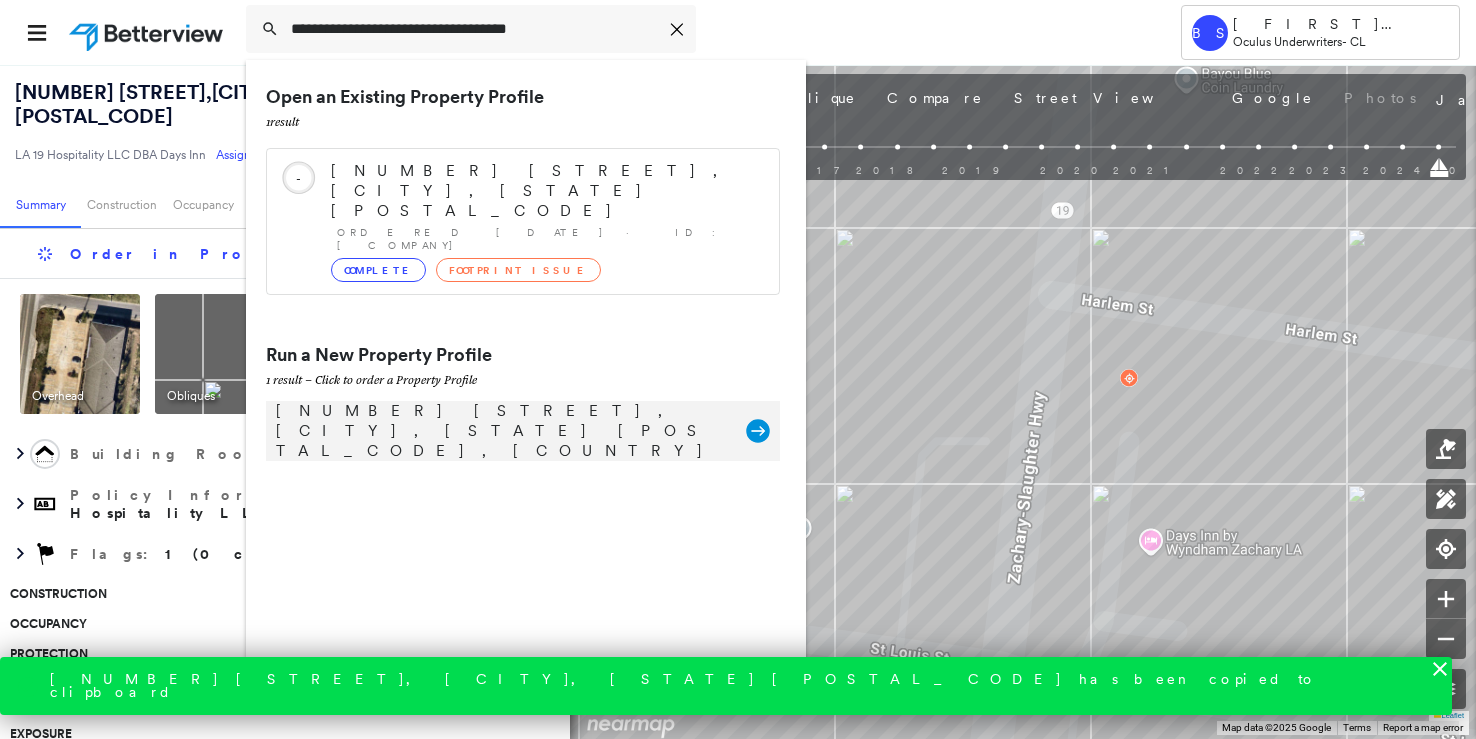 click 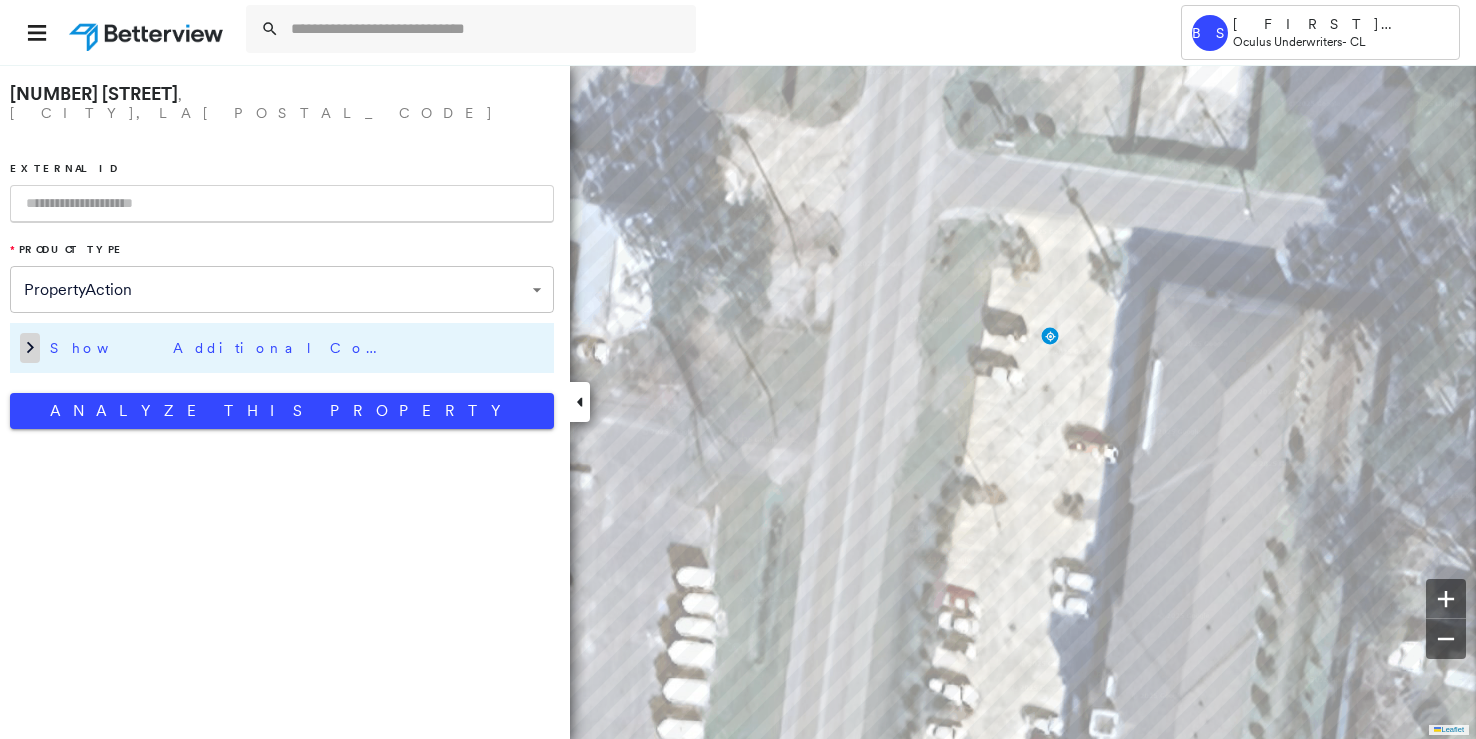 click 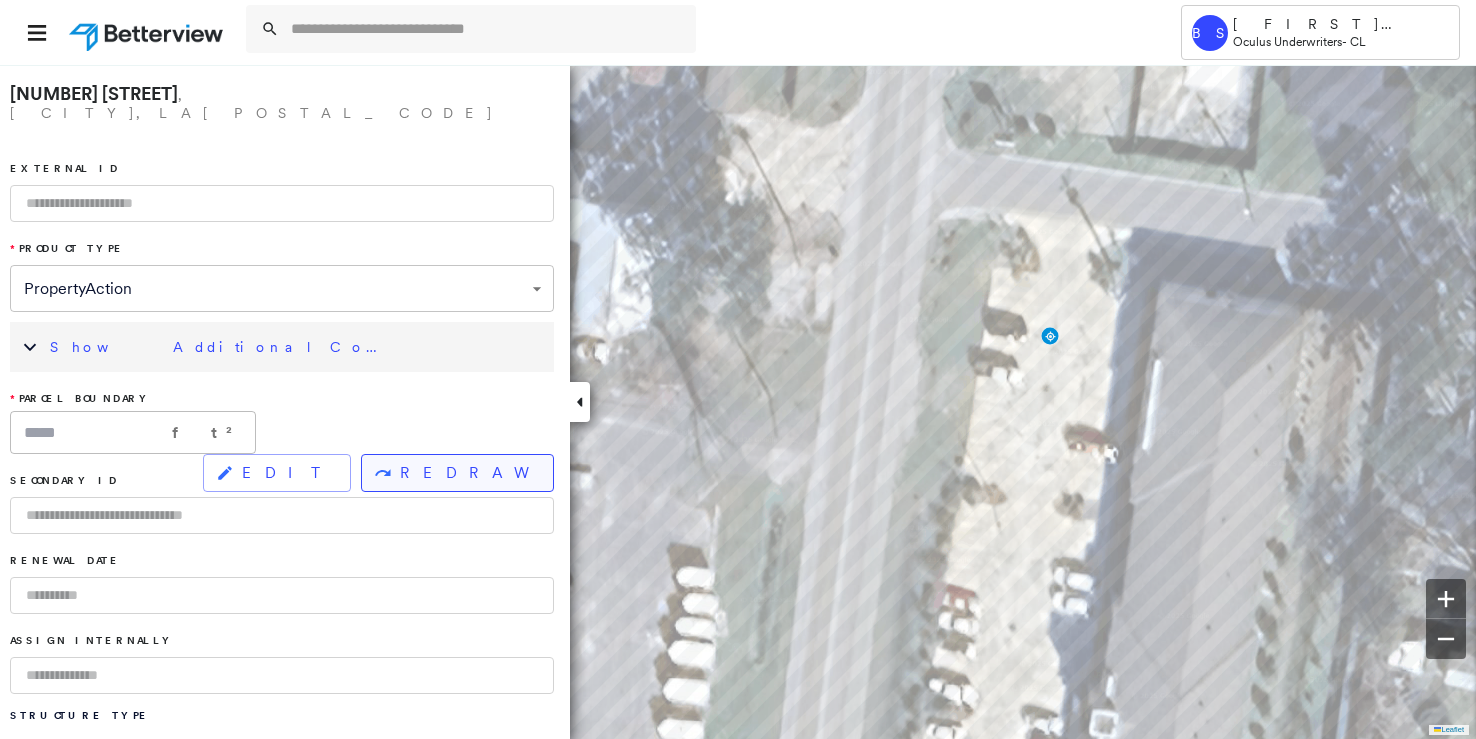 click on "REDRAW" at bounding box center (468, 473) 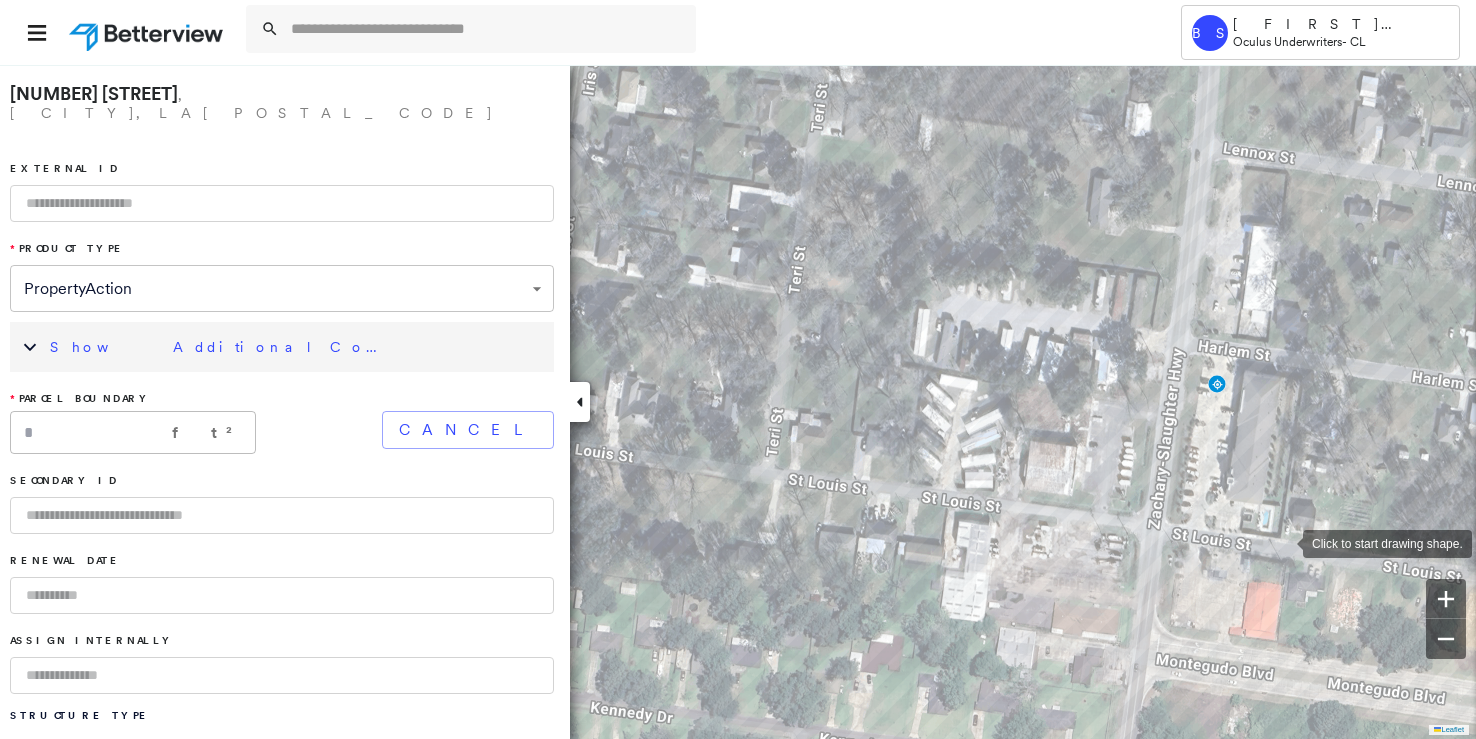 click at bounding box center [1283, 542] 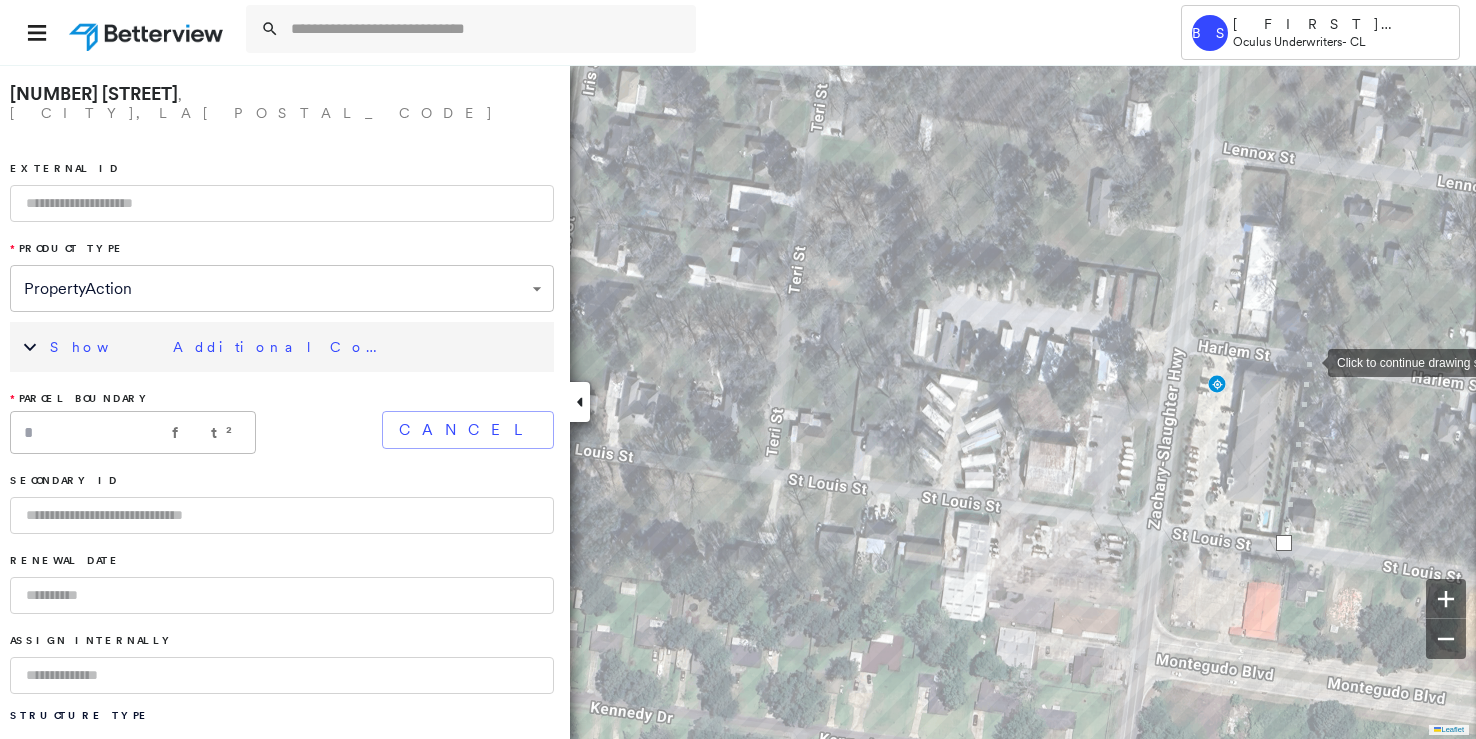 click at bounding box center (1308, 361) 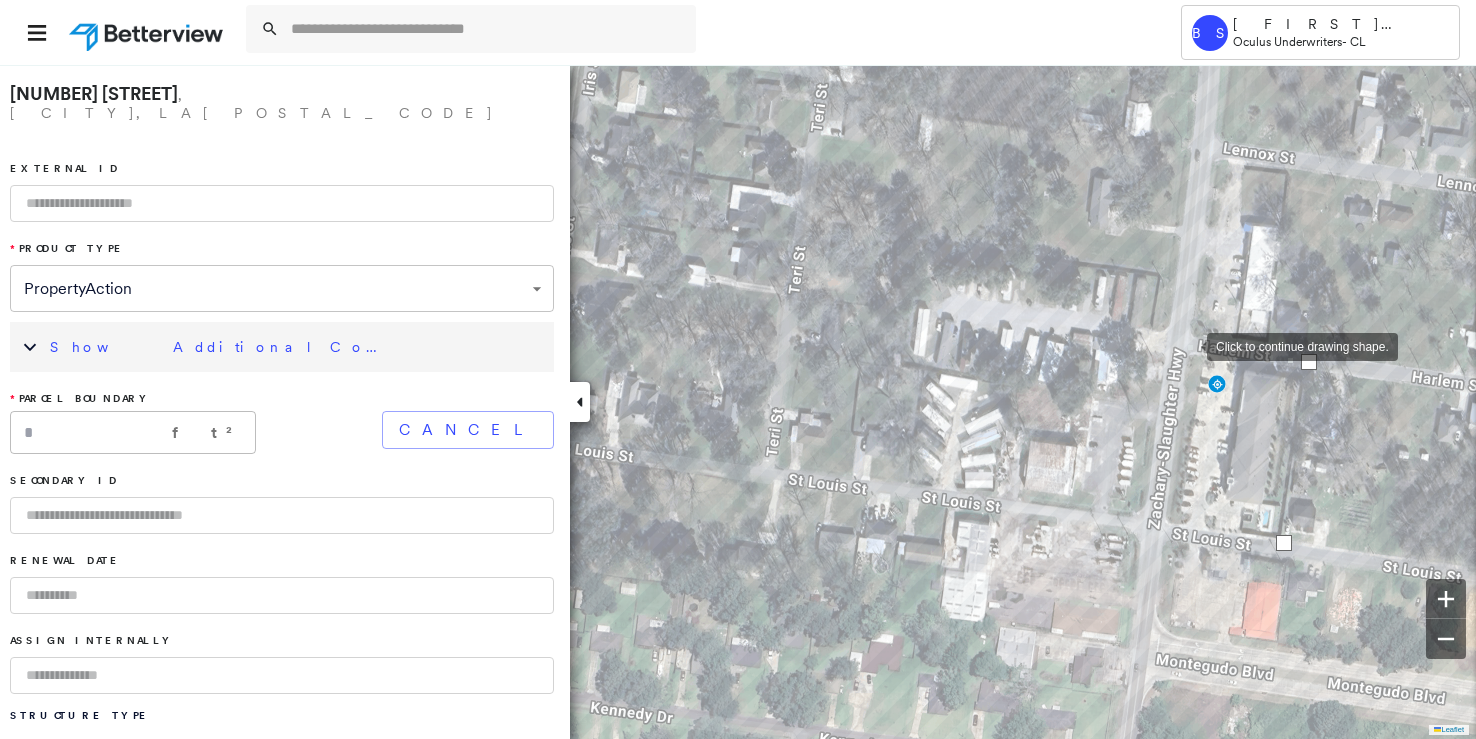 click at bounding box center [1187, 345] 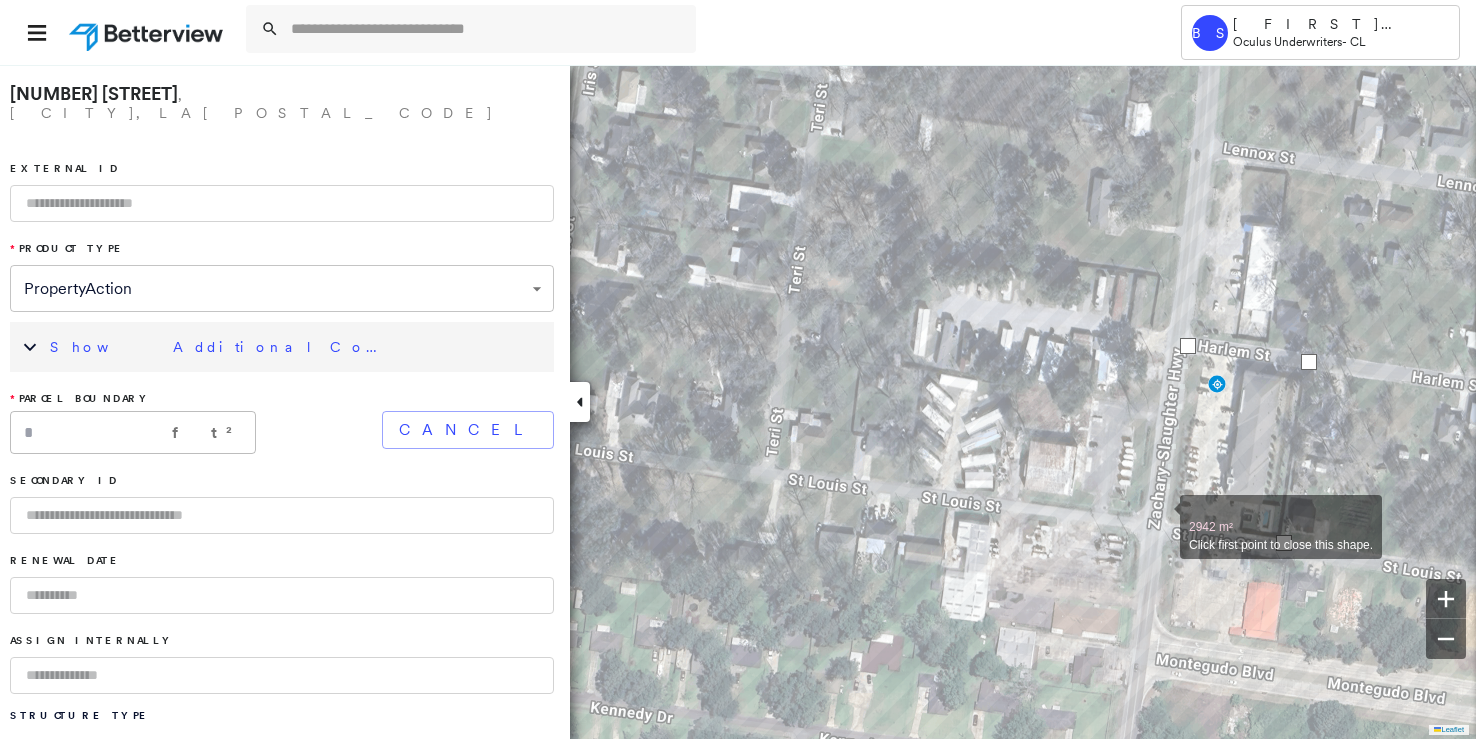 click at bounding box center [1160, 516] 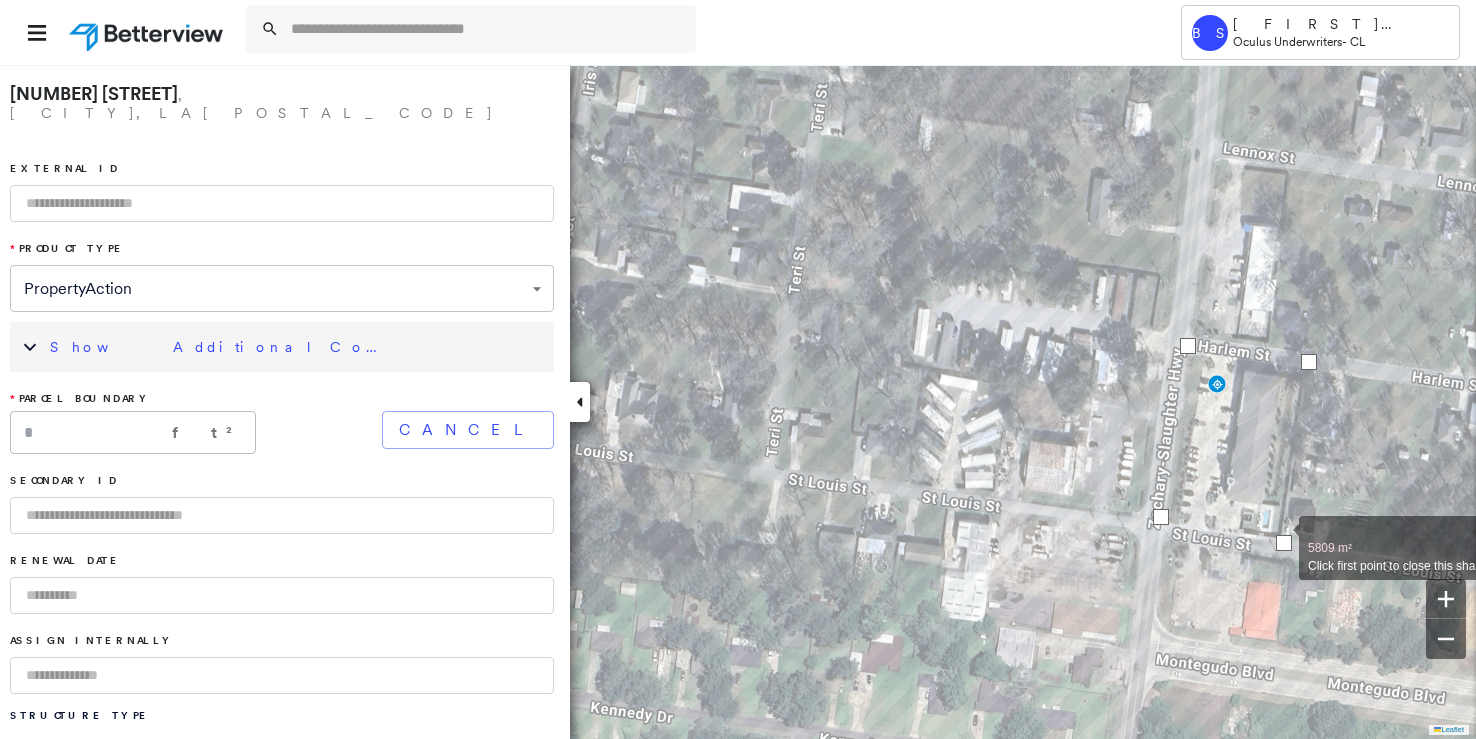 click at bounding box center (1284, 543) 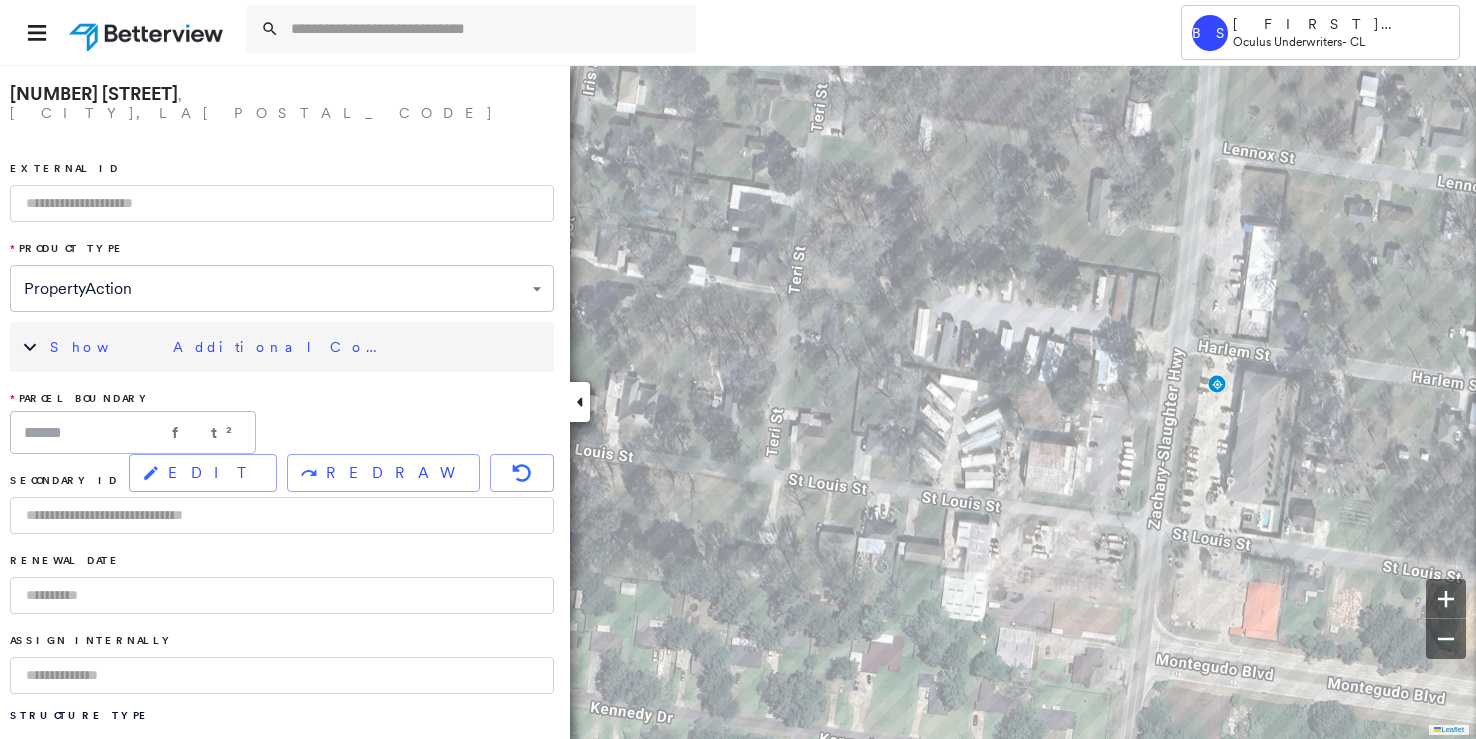 click at bounding box center [25, 347] 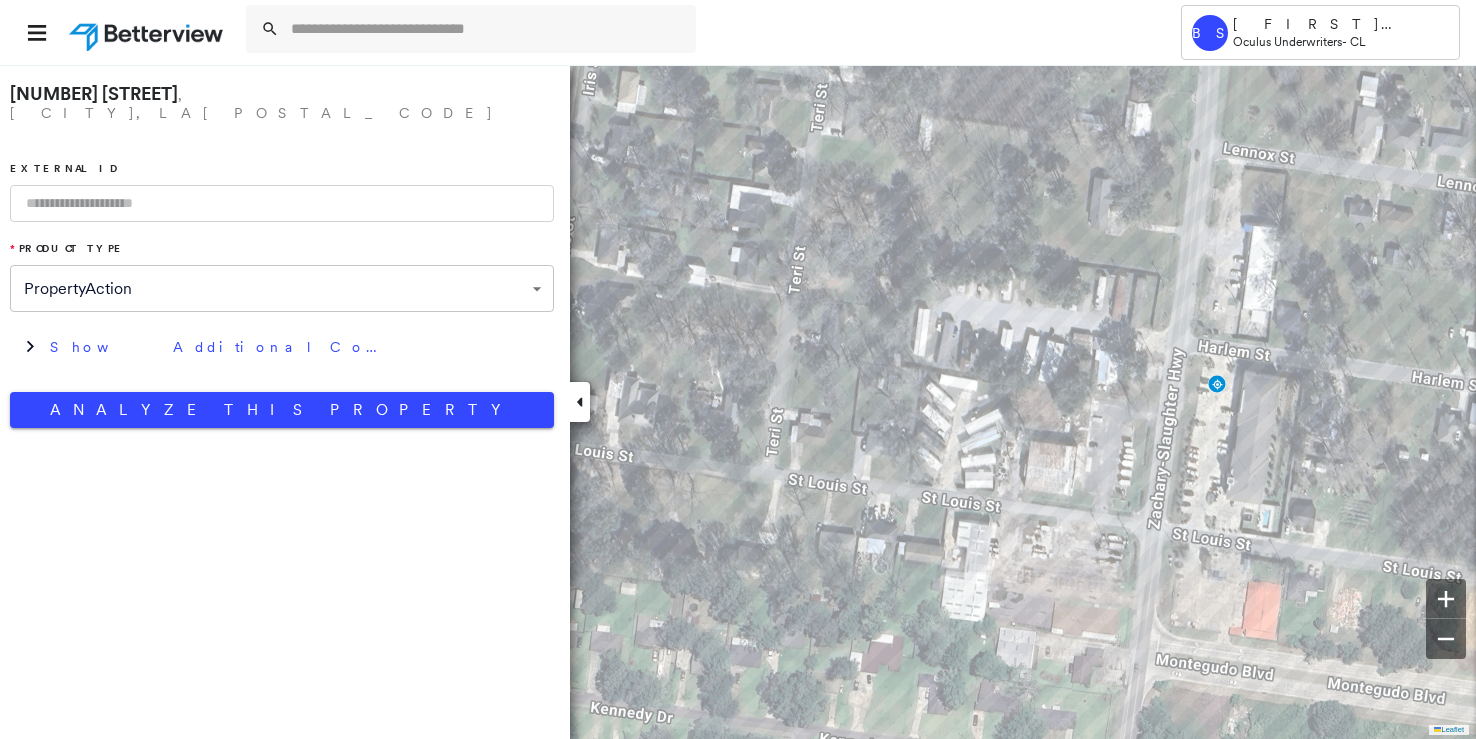 click on "External ID" at bounding box center [282, 192] 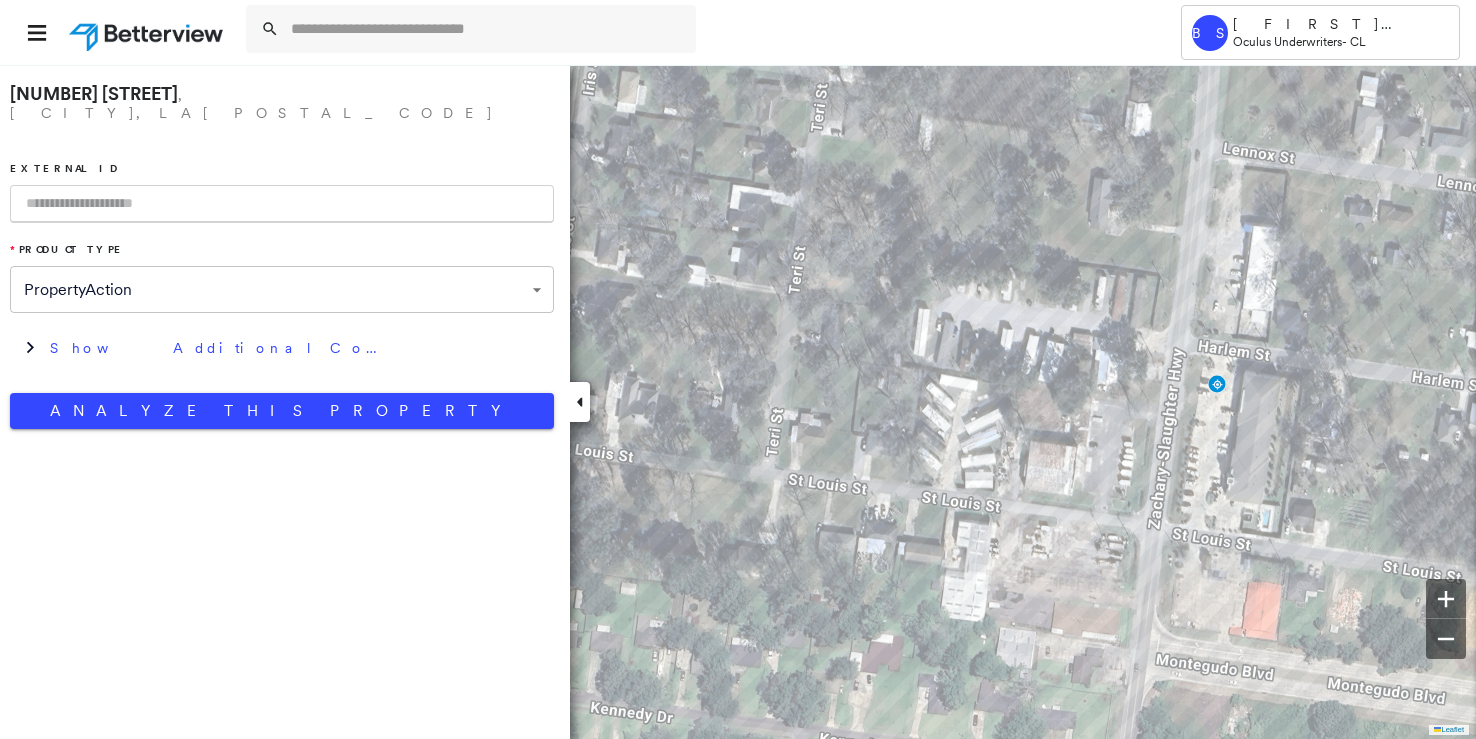 click at bounding box center (282, 204) 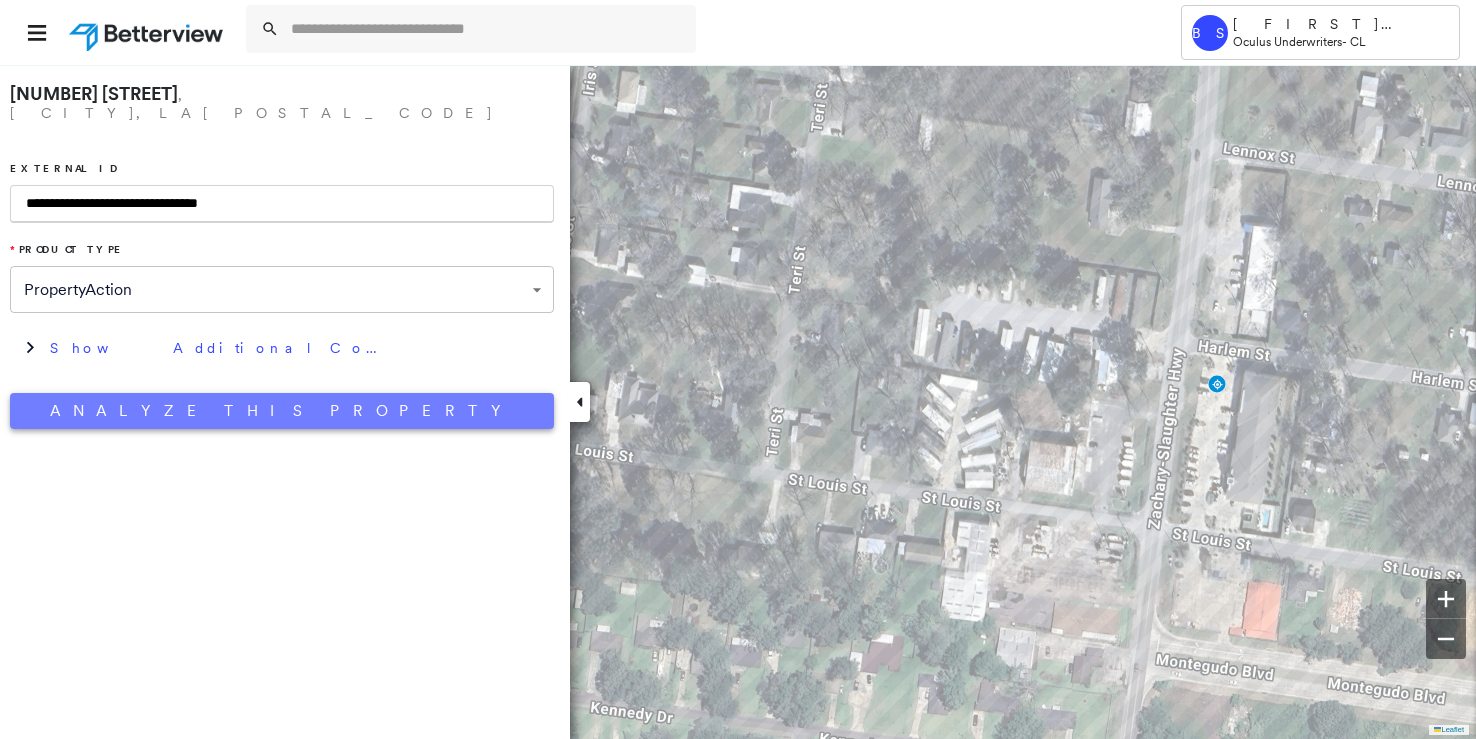 type on "**********" 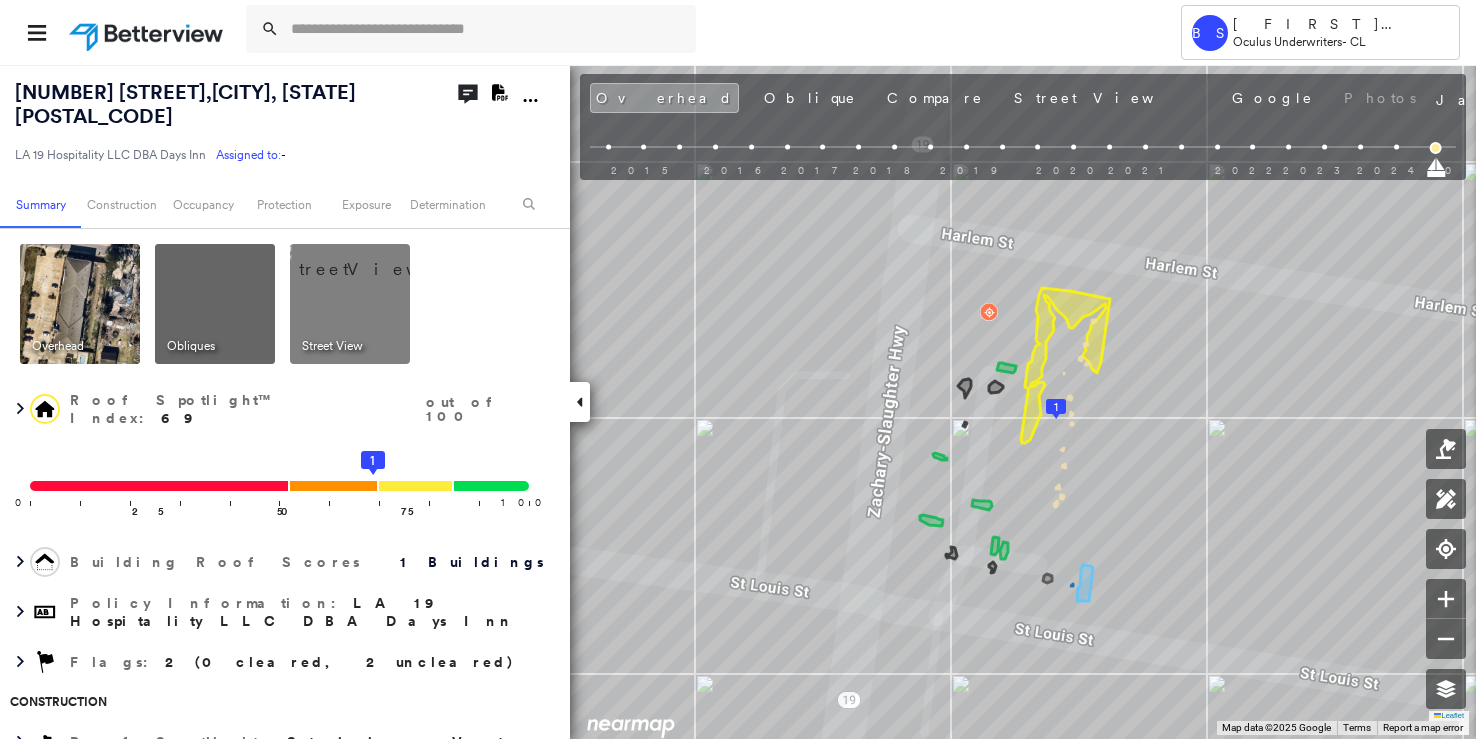 click on "Download PDF Report" 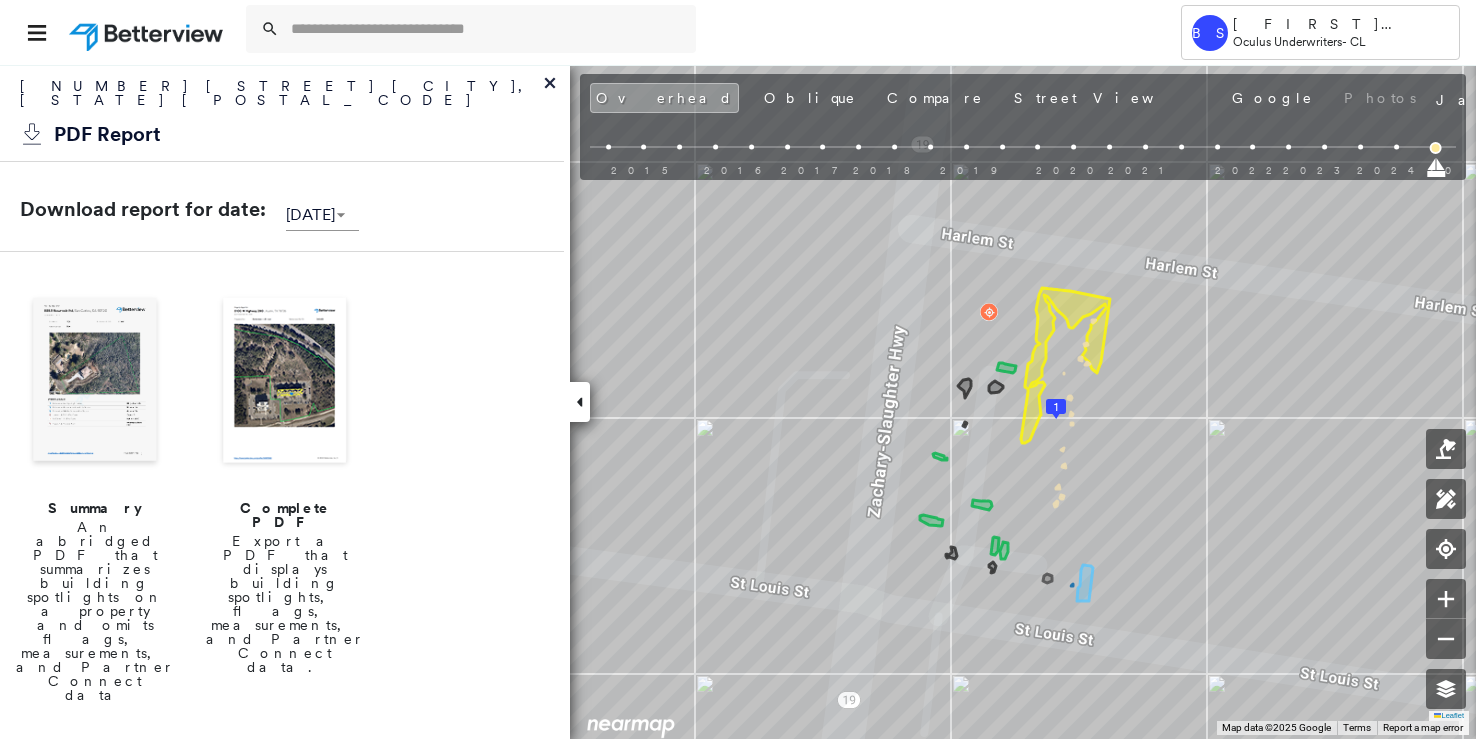 click on "Complete PDF" at bounding box center (285, 515) 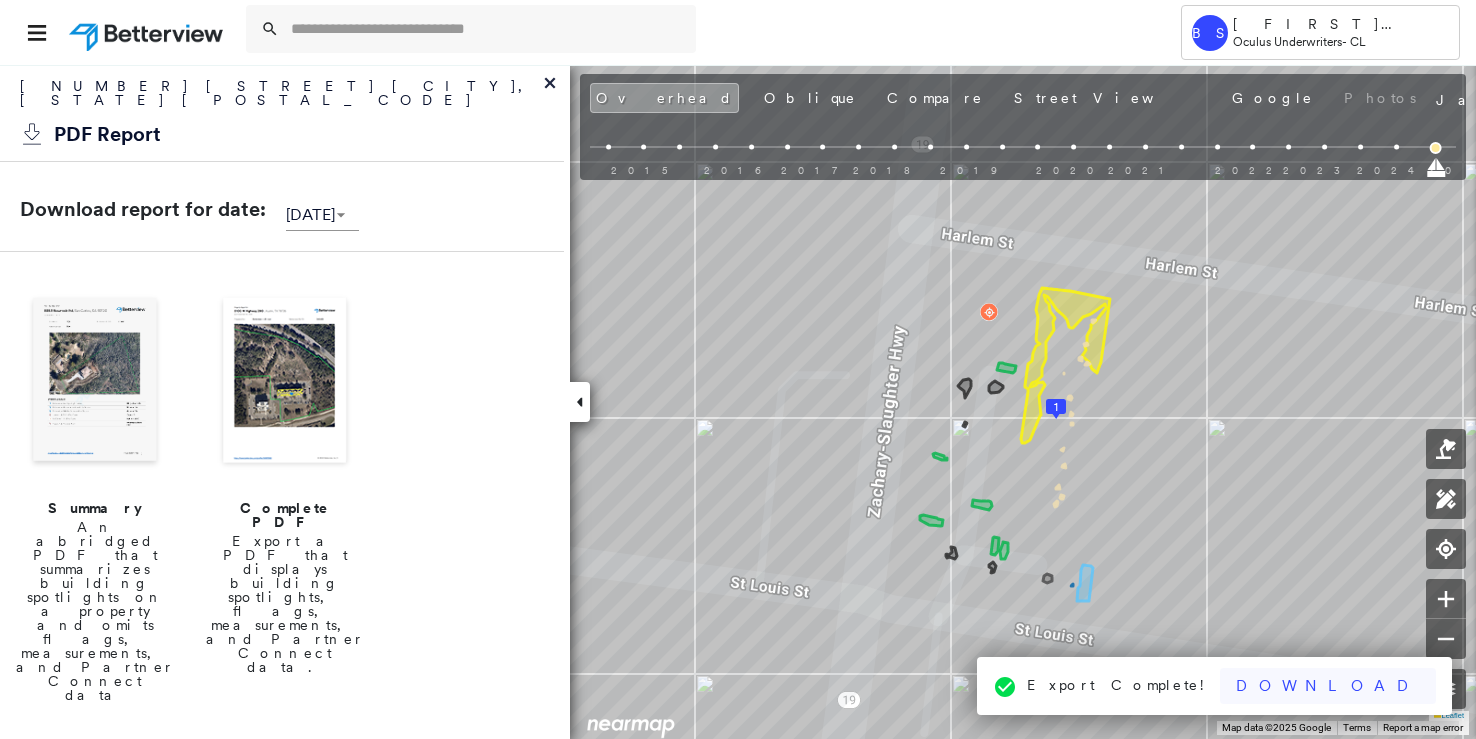 click on "Download" at bounding box center (1328, 686) 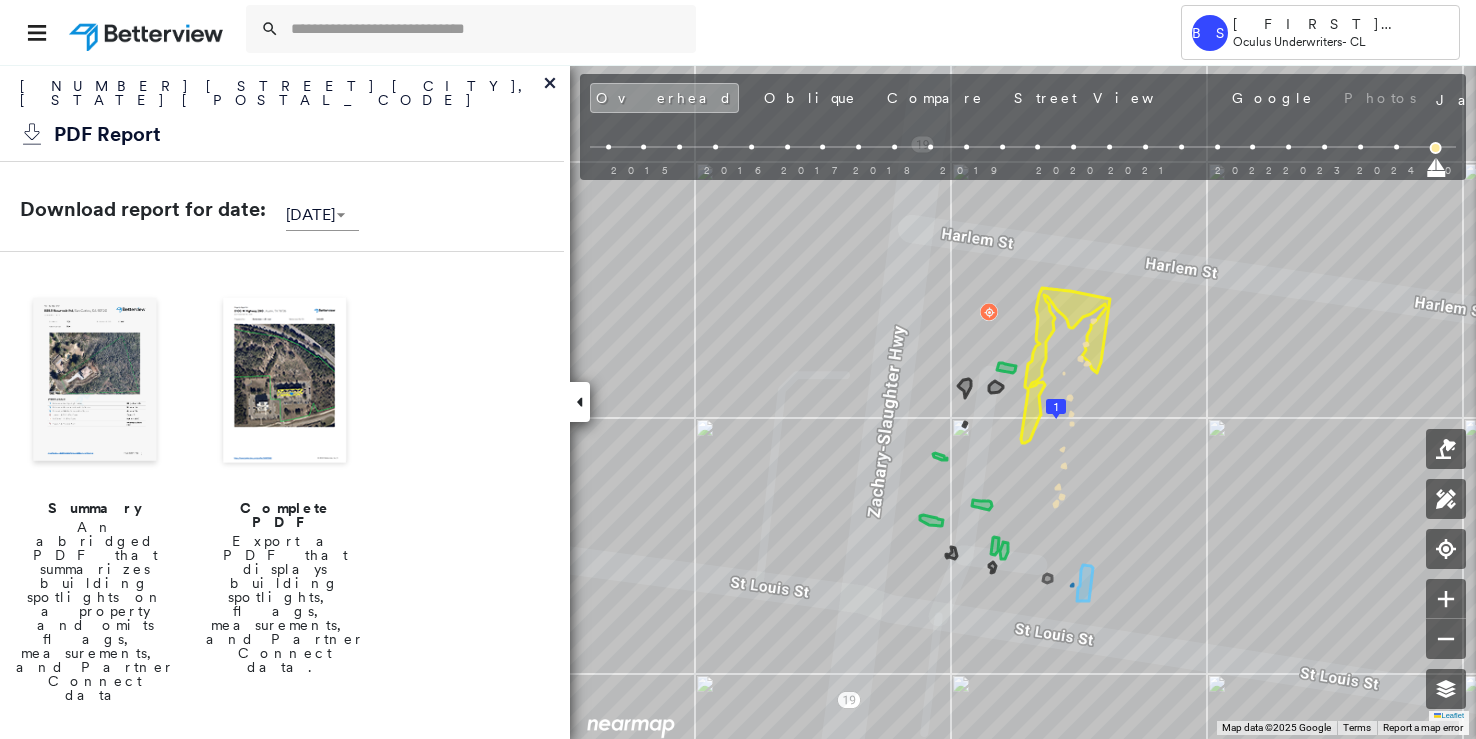 click on "[NUMBER] [STREET]   [CITY], [STATE] [POSTAL_CODE]" at bounding box center (282, 98) 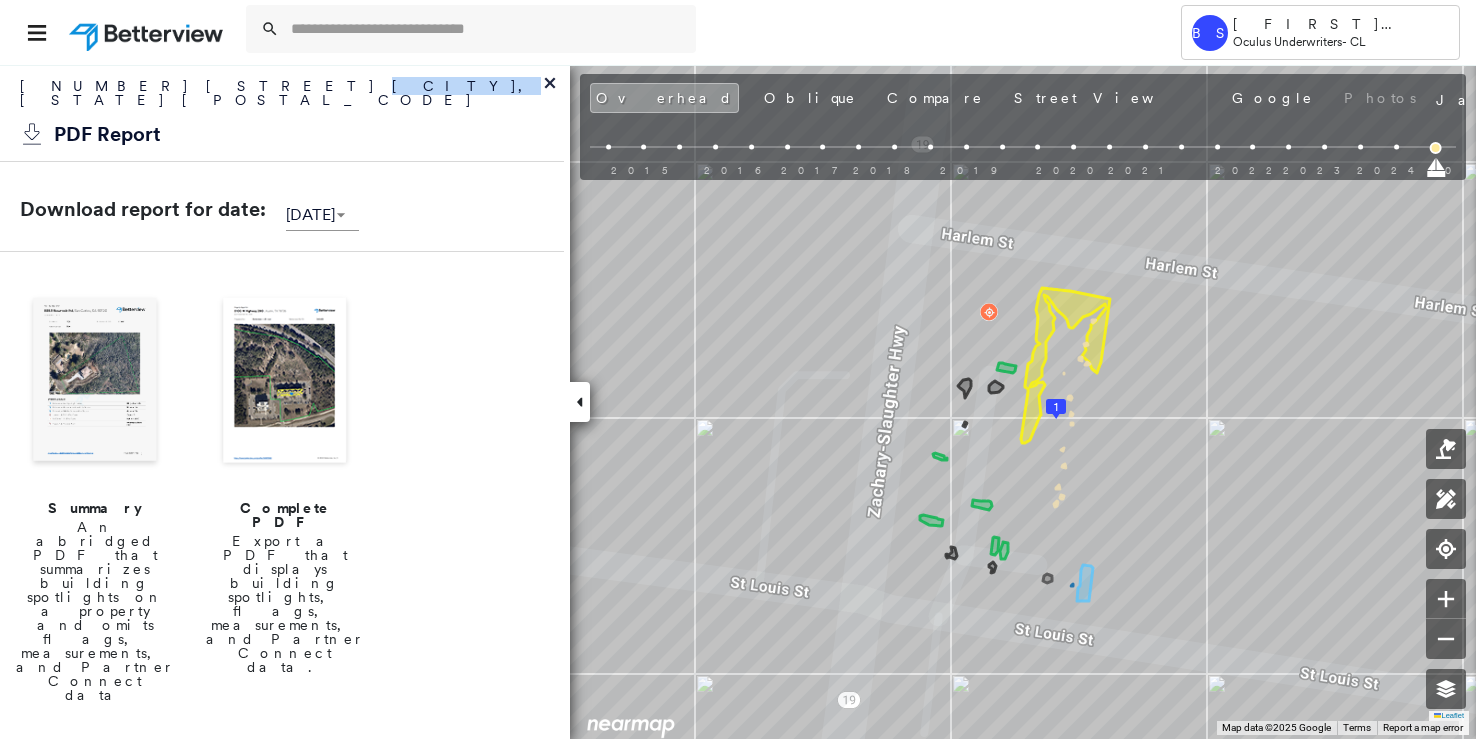 click on "[NUMBER] [STREET]   [CITY], [STATE] [POSTAL_CODE]" at bounding box center (282, 98) 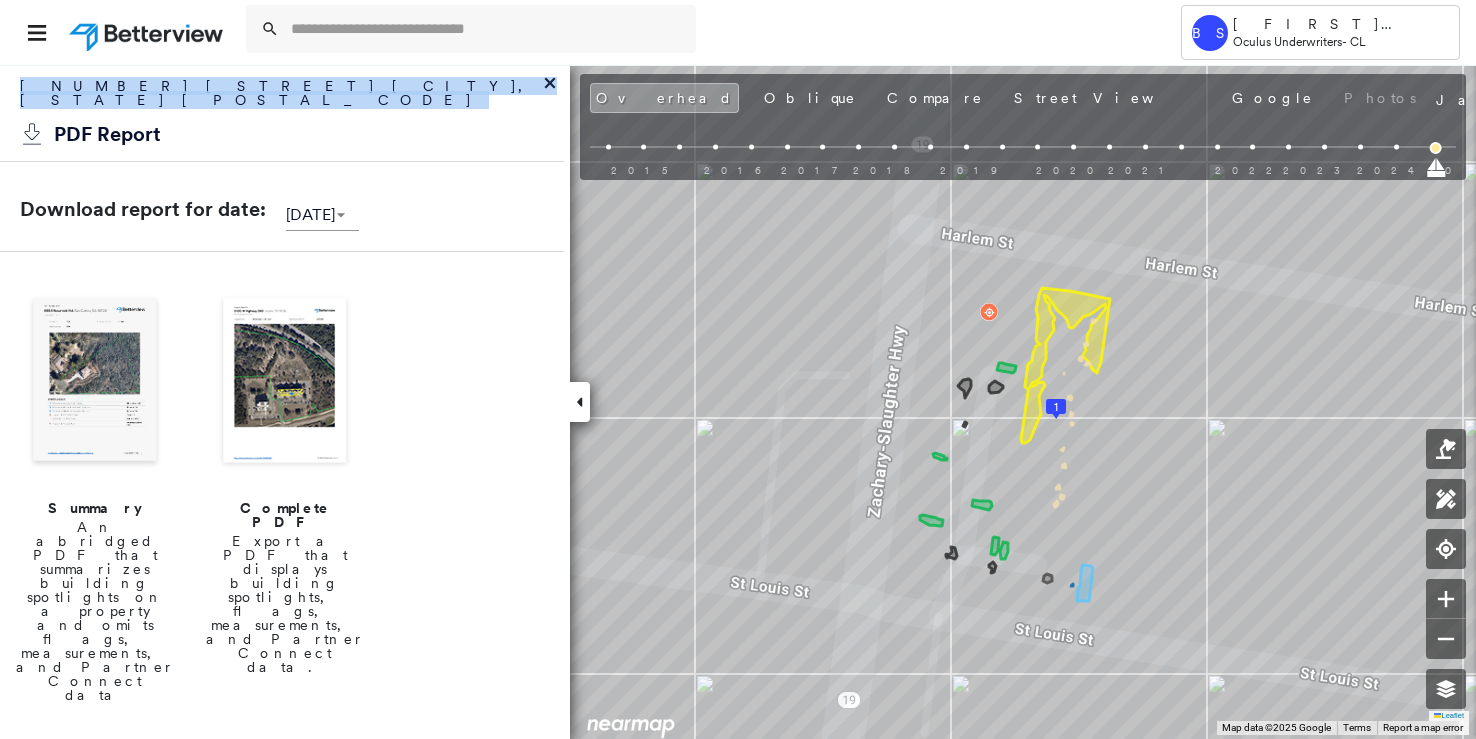 click on "[NUMBER] [STREET]   [CITY], [STATE] [POSTAL_CODE]" at bounding box center [282, 98] 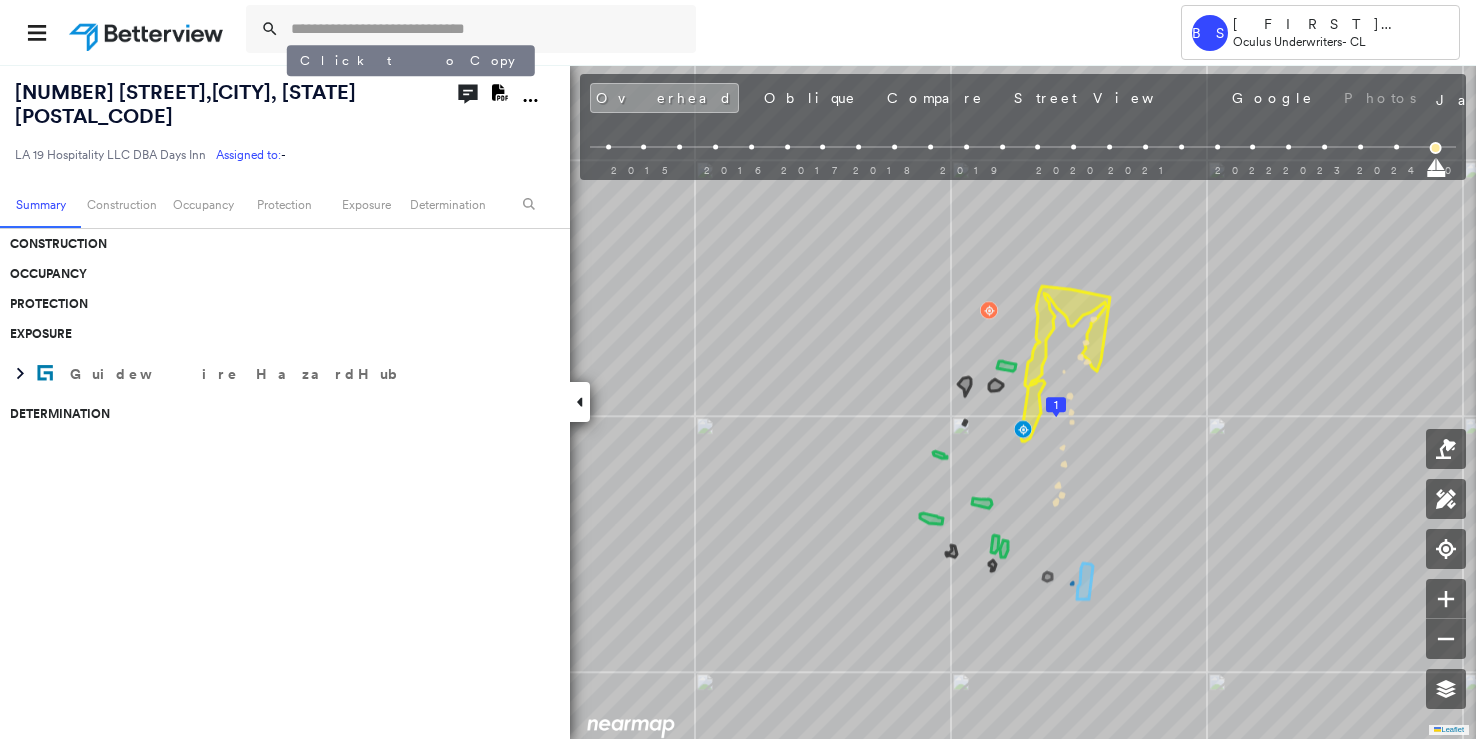 click on "[NUMBER] [STREET] ,  [CITY], [STATE] [POSTAL_CODE]" at bounding box center [185, 104] 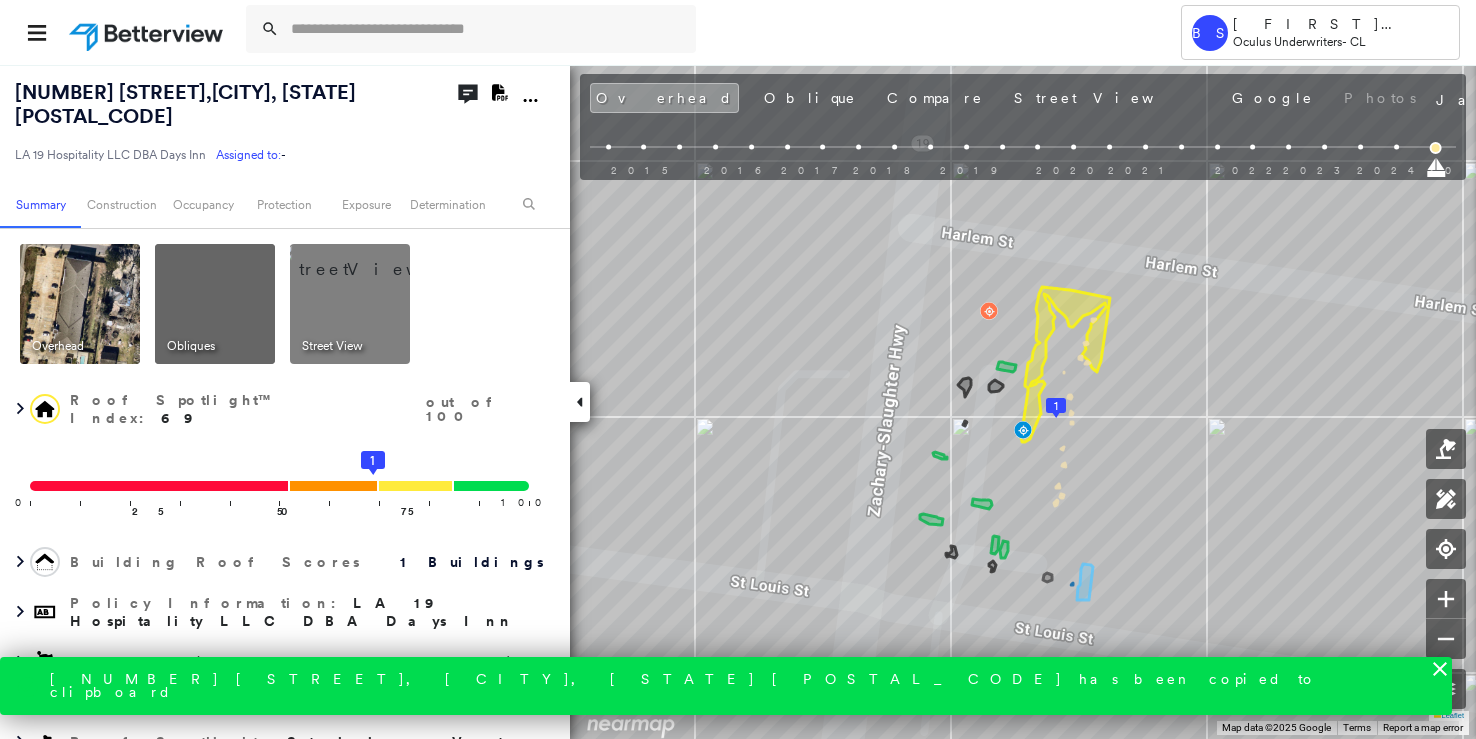 click on "BS [LAST] [LAST] Oculus Underwriters - CL" at bounding box center [738, 32] 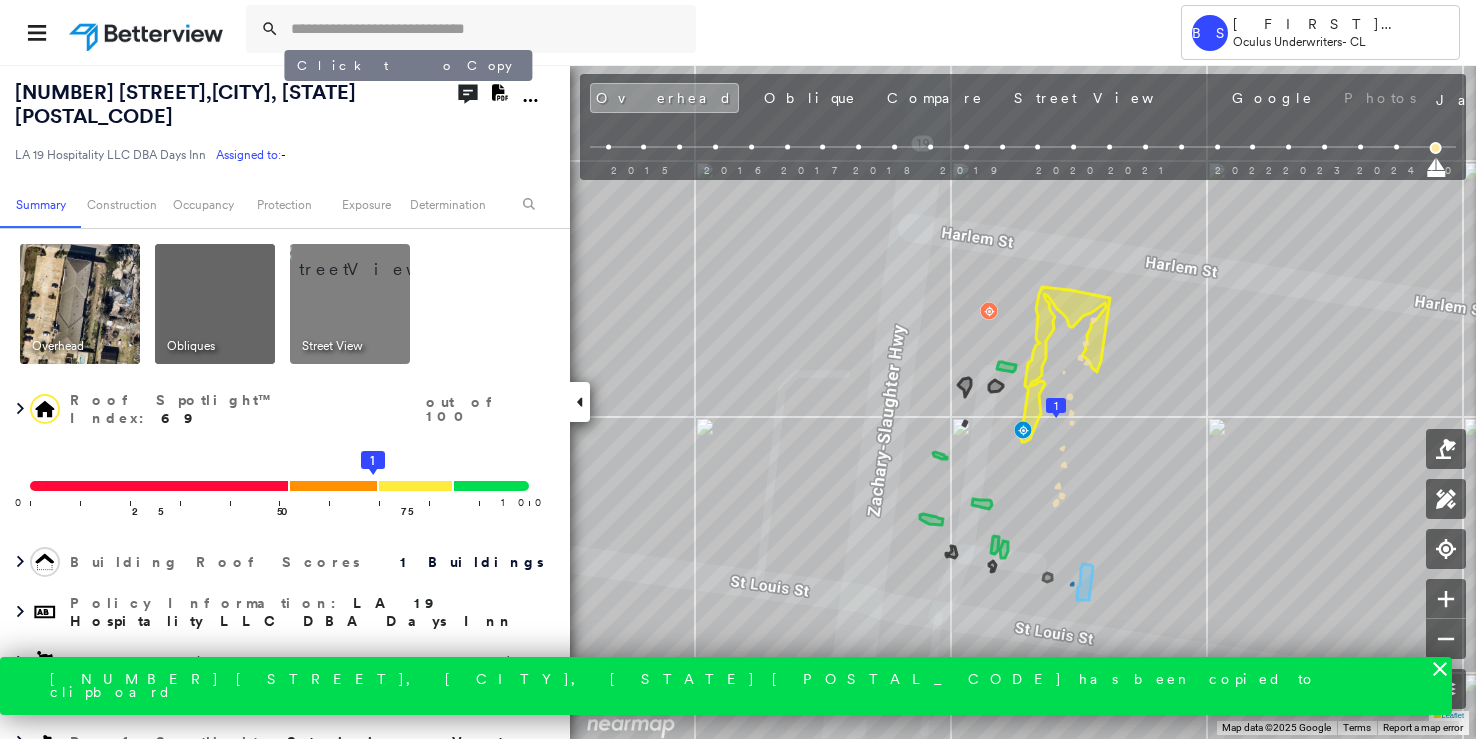 click on "[NUMBER] [STREET] ,  [CITY], [STATE] [POSTAL_CODE]" at bounding box center [185, 104] 